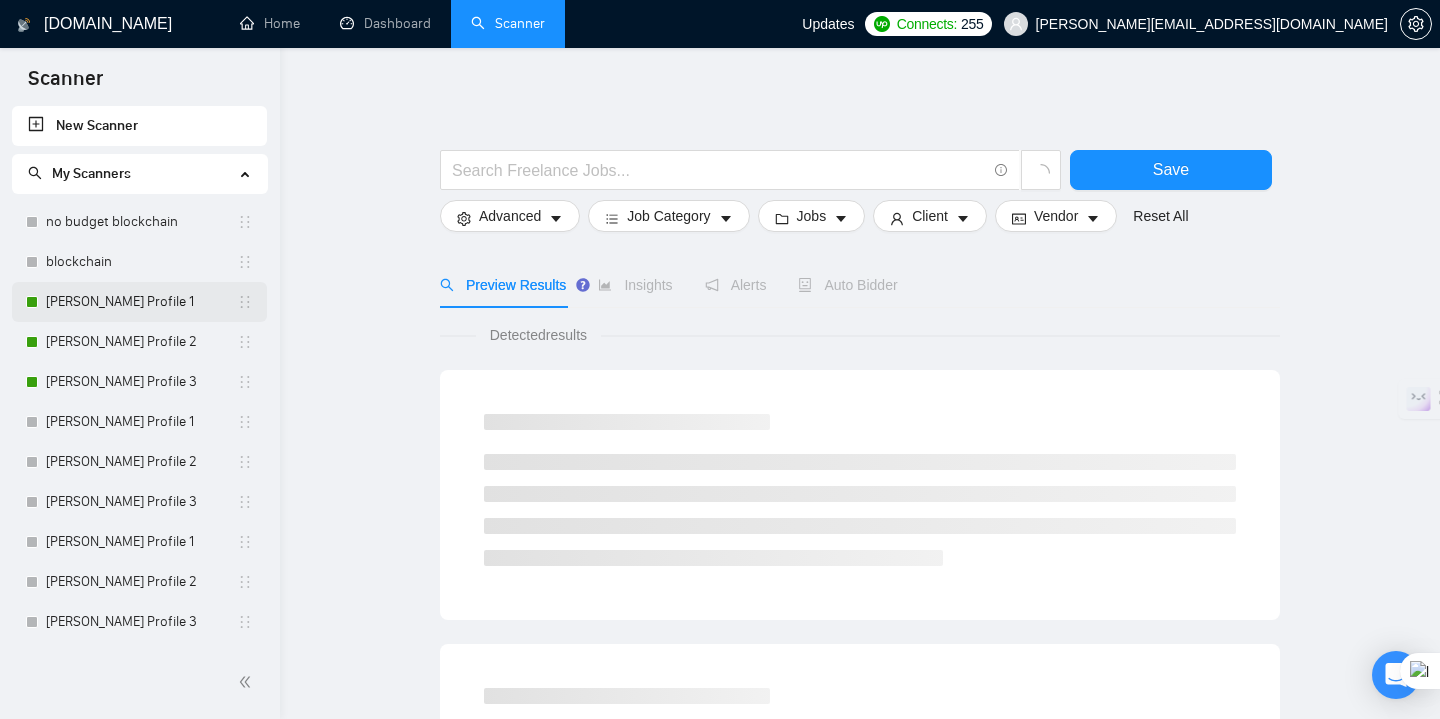 scroll, scrollTop: 0, scrollLeft: 0, axis: both 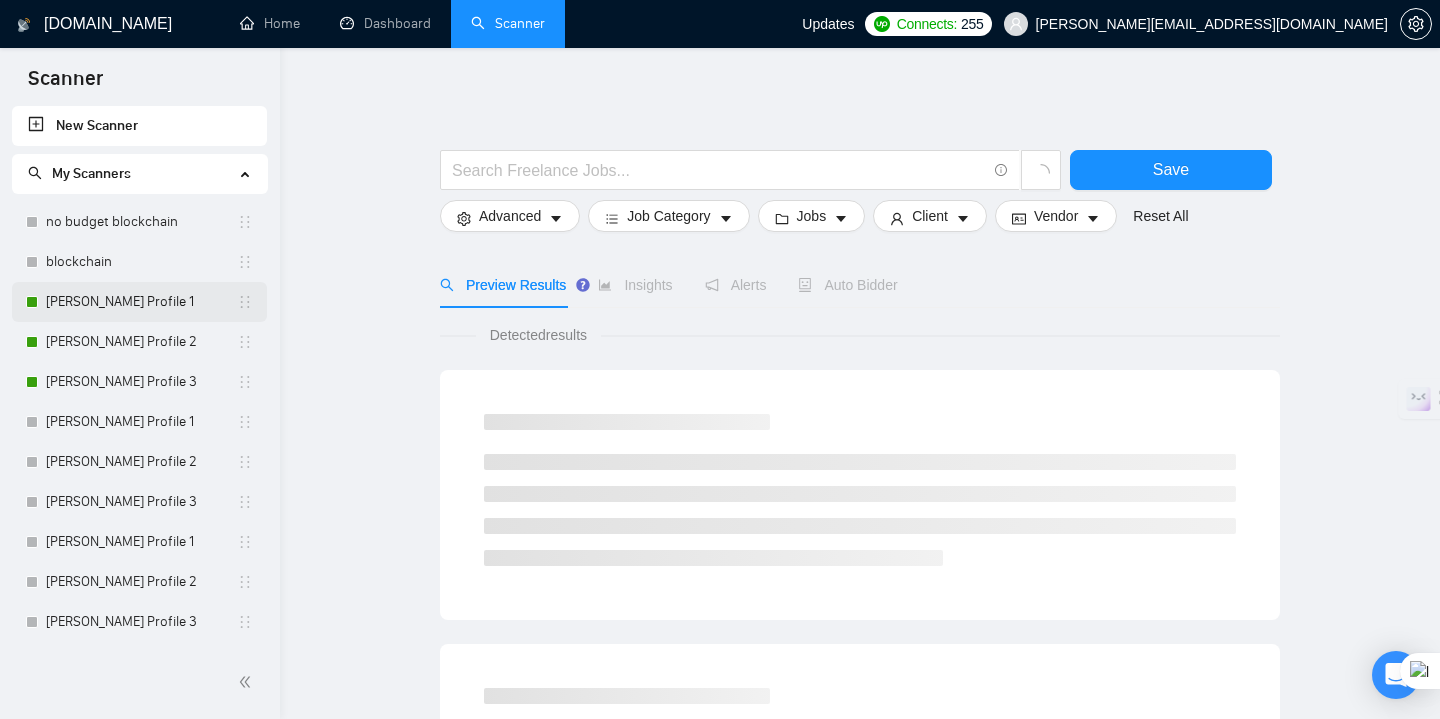 click on "[PERSON_NAME] Profile 1" at bounding box center (141, 302) 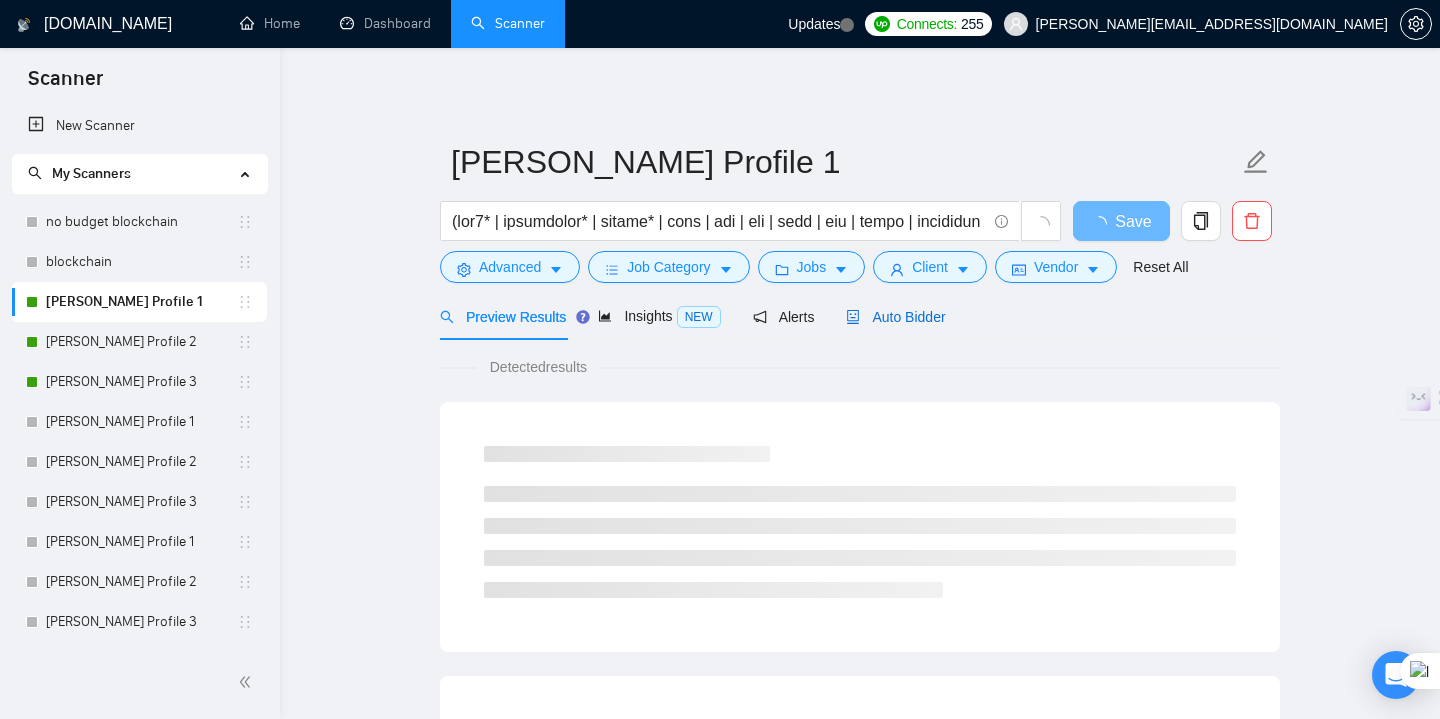 click on "Auto Bidder" at bounding box center [895, 317] 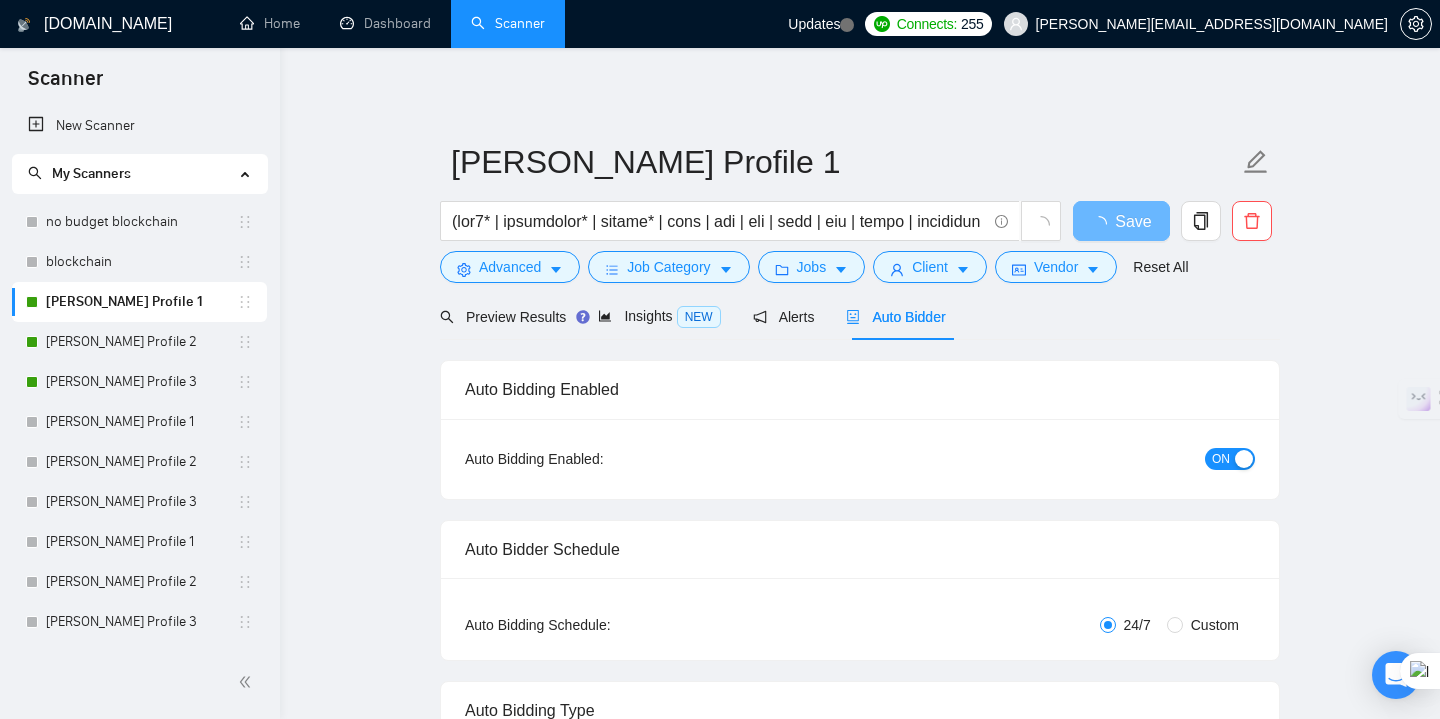 type 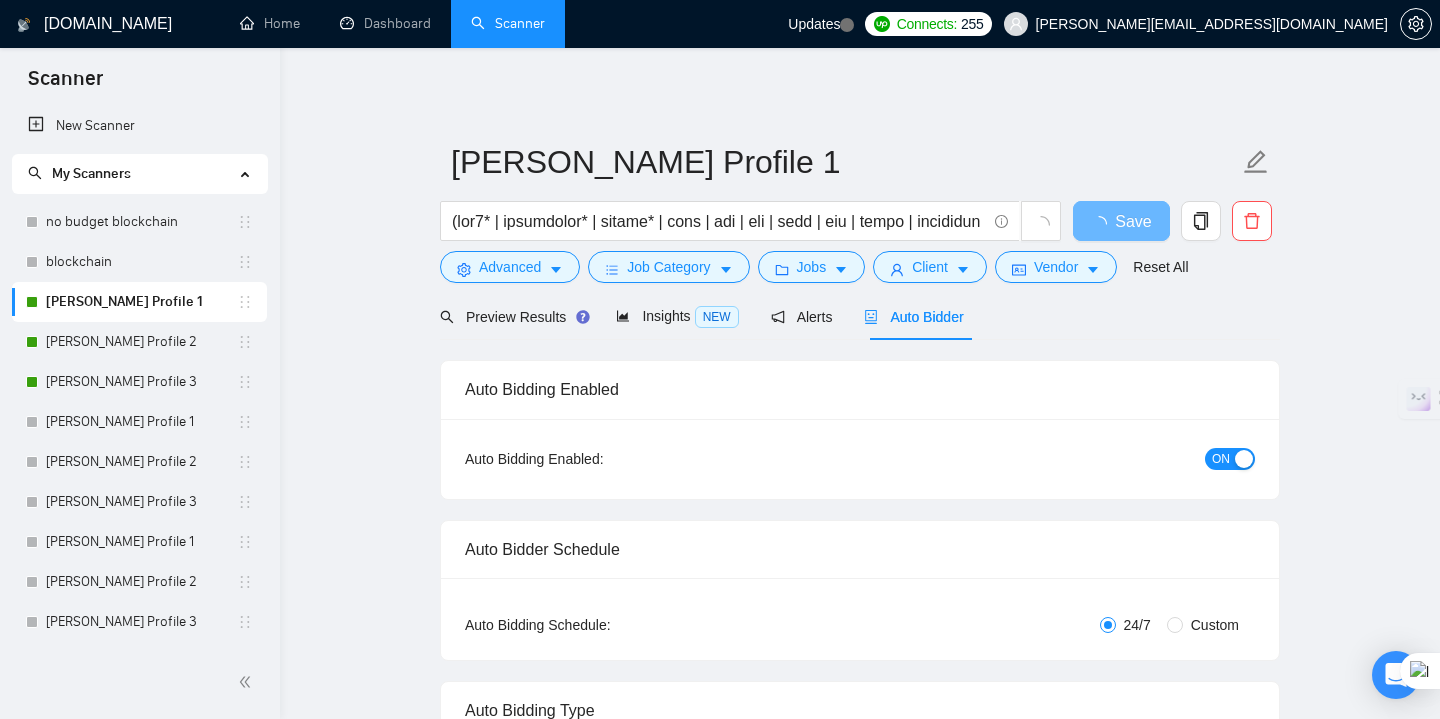 click on "ON" at bounding box center (1230, 459) 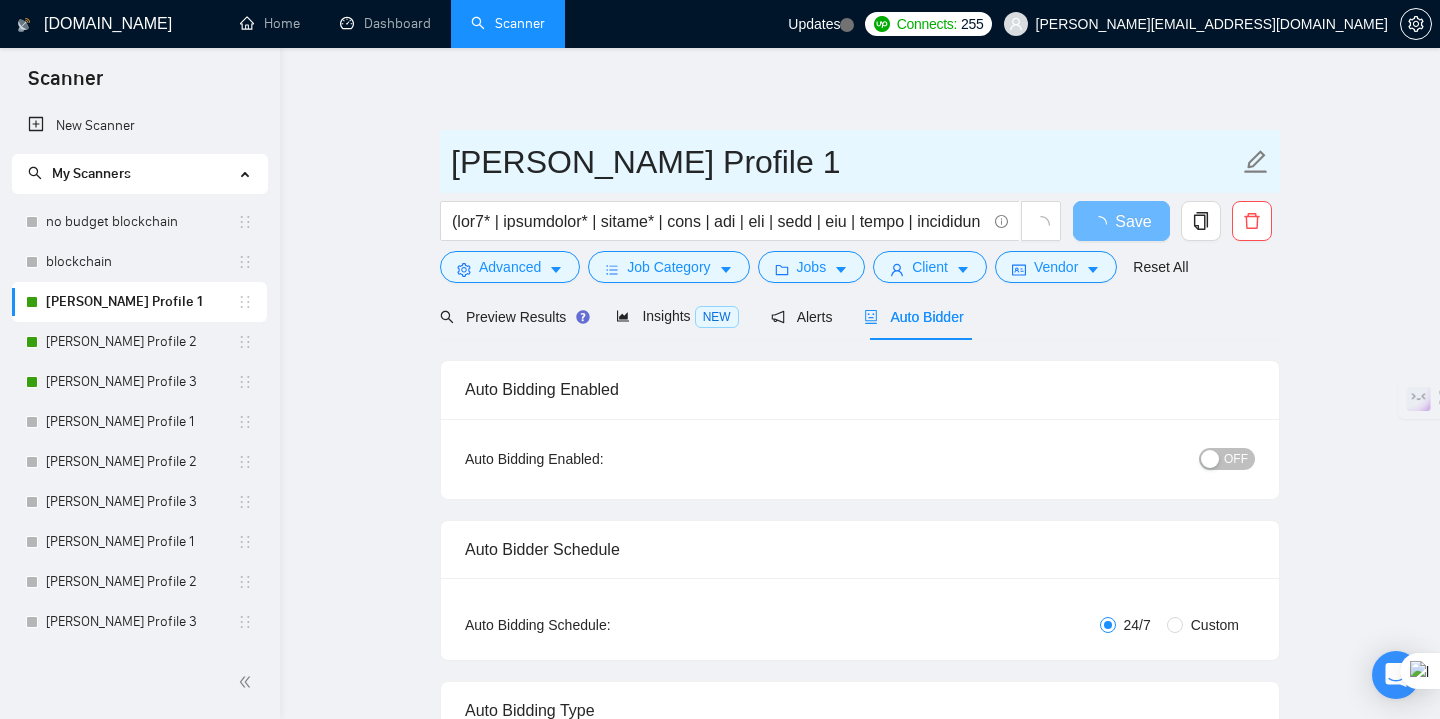 click on "[PERSON_NAME] Profile 1" at bounding box center (845, 162) 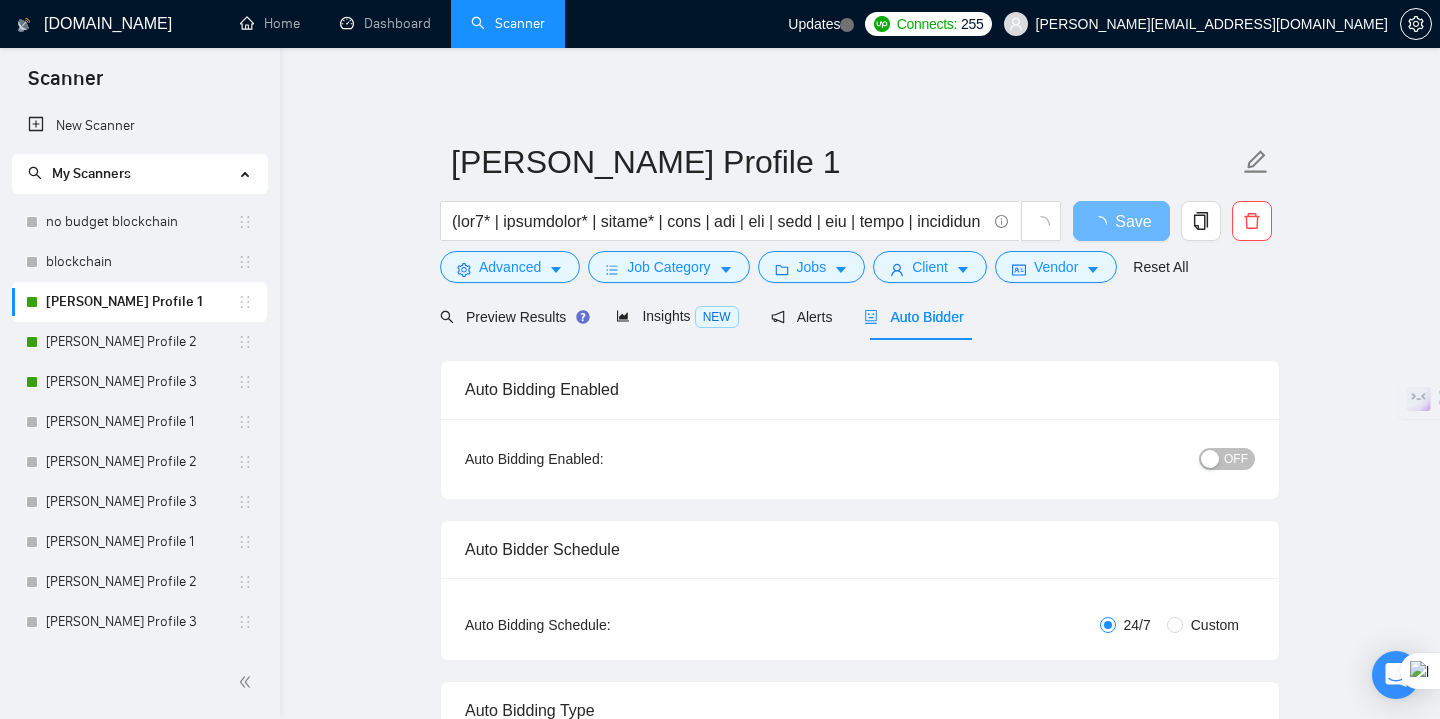 click on "[PERSON_NAME] Profile 1 Save Advanced   Job Category   Jobs   Client   Vendor   Reset All Preview Results Insights NEW Alerts Auto Bidder Auto Bidding Enabled Auto Bidding Enabled: OFF Auto Bidder Schedule Auto Bidding Type: Automated (recommended) Semi-automated Auto Bidding Schedule: 24/7 Custom Custom Auto Bidder Schedule Repeat every week [DATE] [DATE] [DATE] [DATE] [DATE] [DATE] [DATE] Active Hours ( [GEOGRAPHIC_DATA]/[GEOGRAPHIC_DATA] ): From: To: ( 24  hours) [GEOGRAPHIC_DATA]/[GEOGRAPHIC_DATA] Auto Bidding Type Select your bidding algorithm: Choose the algorithm for you bidding. The price per proposal does not include your connects expenditure. Template Bidder Works great for narrow segments and short cover letters that don't change. 0.50  credits / proposal Sardor AI 🤖 Personalise your cover letter with ai [placeholders] 1.00  credits / proposal Experimental Laziza AI  👑   NEW   Learn more 2.00  credits / proposal 20% connects savings Team & Freelancer Select team: AztraTech Select freelancer: [PERSON_NAME] 9 /20. 1" at bounding box center [860, 2755] 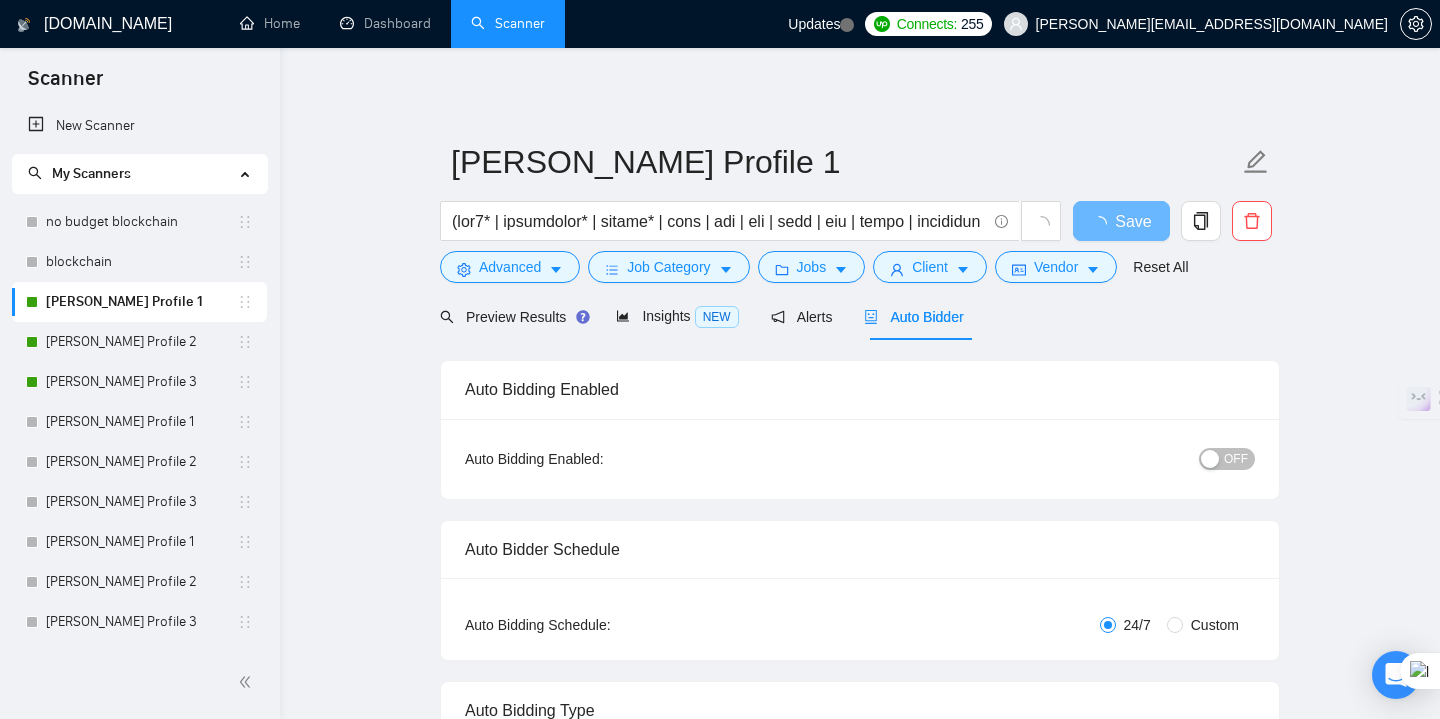 click on "[PERSON_NAME] Profile 1 Save Advanced   Job Category   Jobs   Client   Vendor   Reset All Preview Results Insights NEW Alerts Auto Bidder Auto Bidding Enabled Auto Bidding Enabled: OFF Auto Bidder Schedule Auto Bidding Type: Automated (recommended) Semi-automated Auto Bidding Schedule: 24/7 Custom Custom Auto Bidder Schedule Repeat every week [DATE] [DATE] [DATE] [DATE] [DATE] [DATE] [DATE] Active Hours ( [GEOGRAPHIC_DATA]/[GEOGRAPHIC_DATA] ): From: To: ( 24  hours) [GEOGRAPHIC_DATA]/[GEOGRAPHIC_DATA] Auto Bidding Type Select your bidding algorithm: Choose the algorithm for you bidding. The price per proposal does not include your connects expenditure. Template Bidder Works great for narrow segments and short cover letters that don't change. 0.50  credits / proposal Sardor AI 🤖 Personalise your cover letter with ai [placeholders] 1.00  credits / proposal Experimental Laziza AI  👑   NEW   Learn more 2.00  credits / proposal 20% connects savings Team & Freelancer Select team: AztraTech Select freelancer: [PERSON_NAME] 9 /20. 1" at bounding box center (860, 2755) 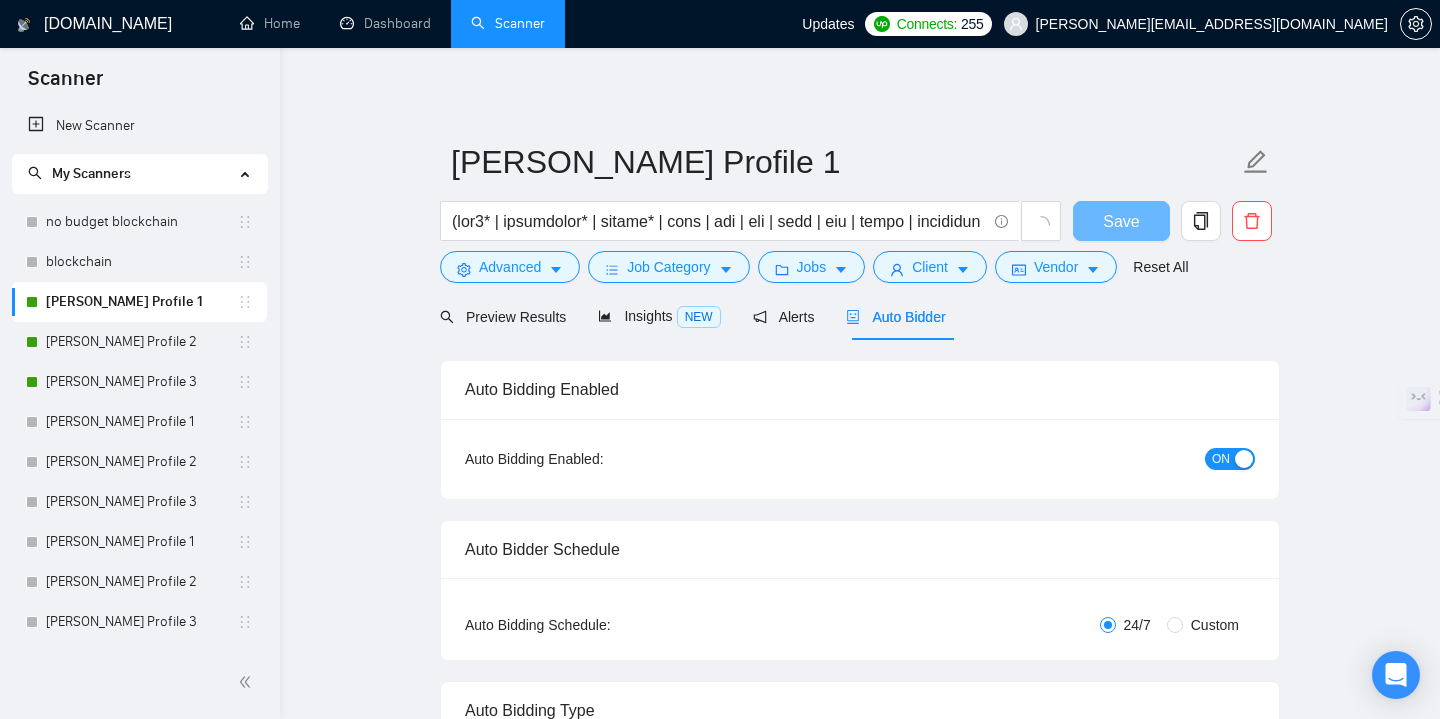 scroll, scrollTop: 0, scrollLeft: 0, axis: both 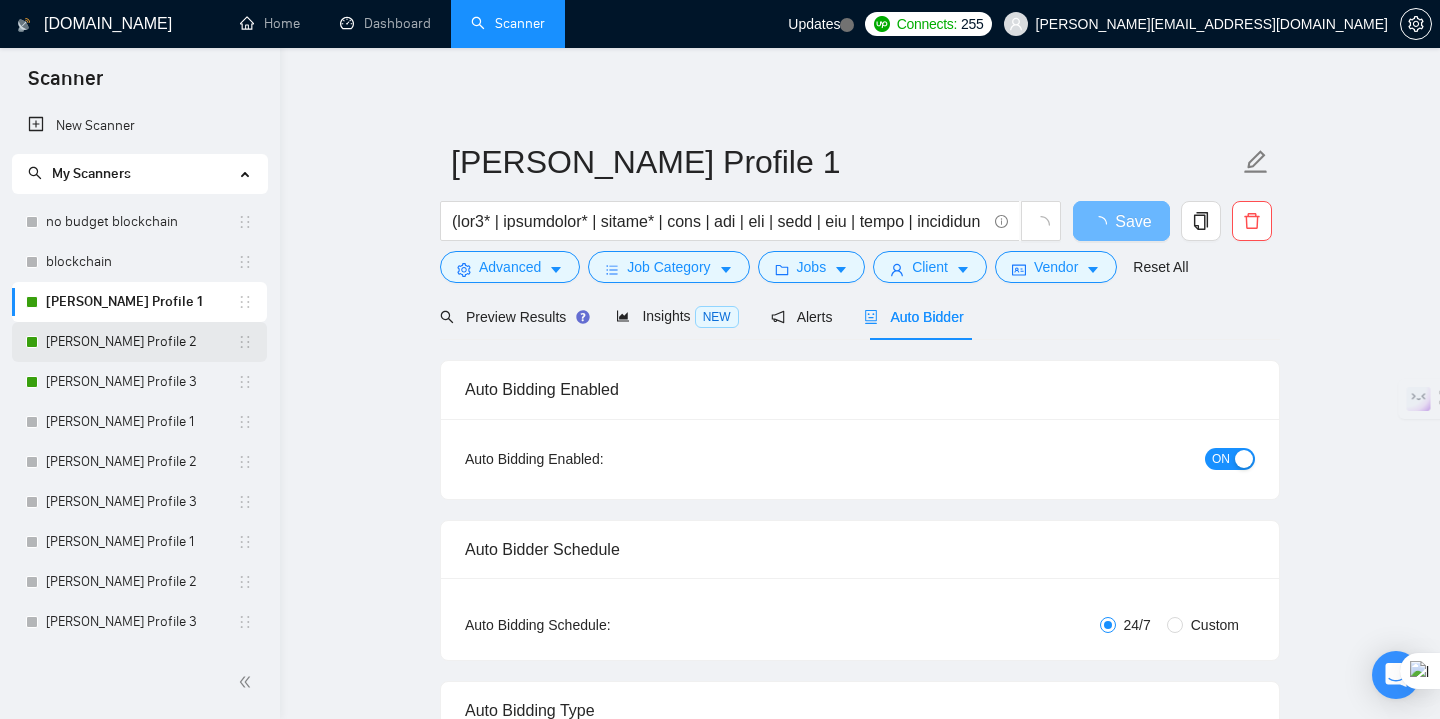 click on "[PERSON_NAME] Profile 2" at bounding box center [141, 342] 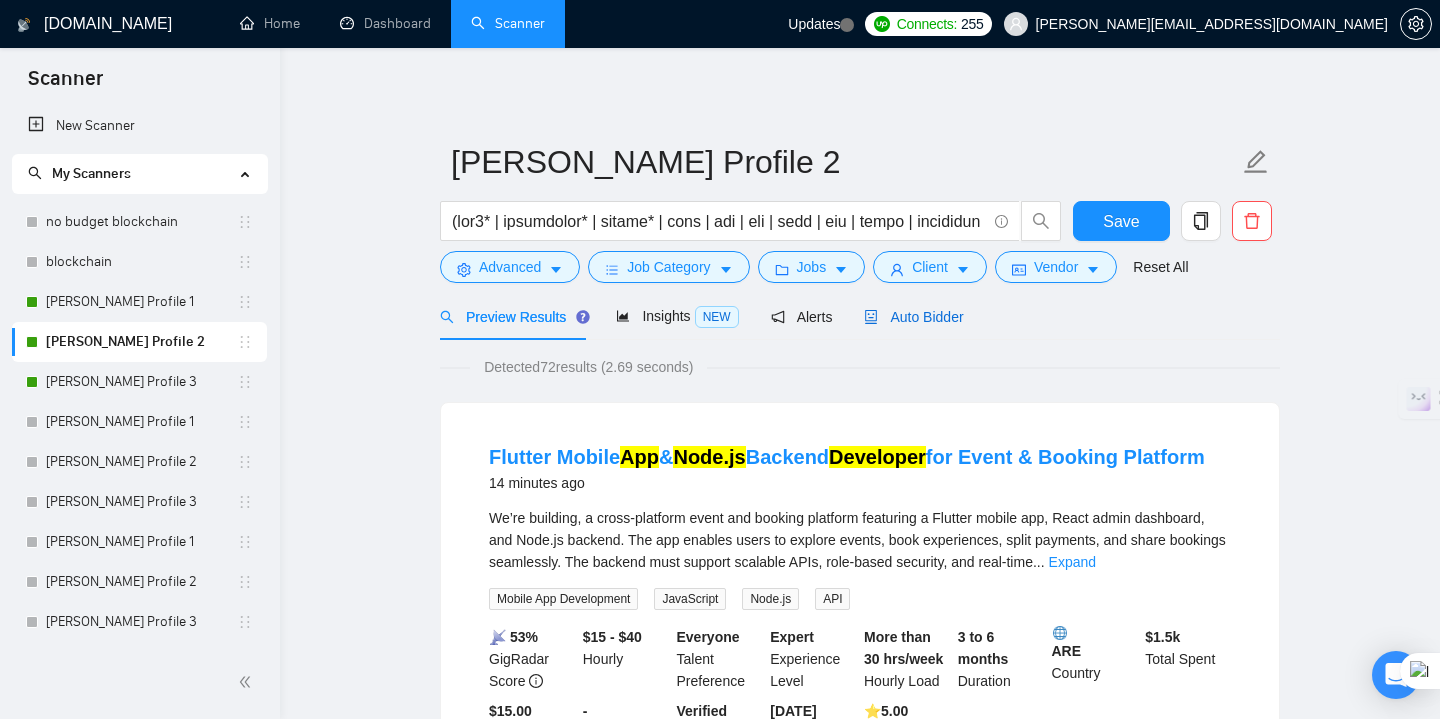 click on "Auto Bidder" at bounding box center [913, 317] 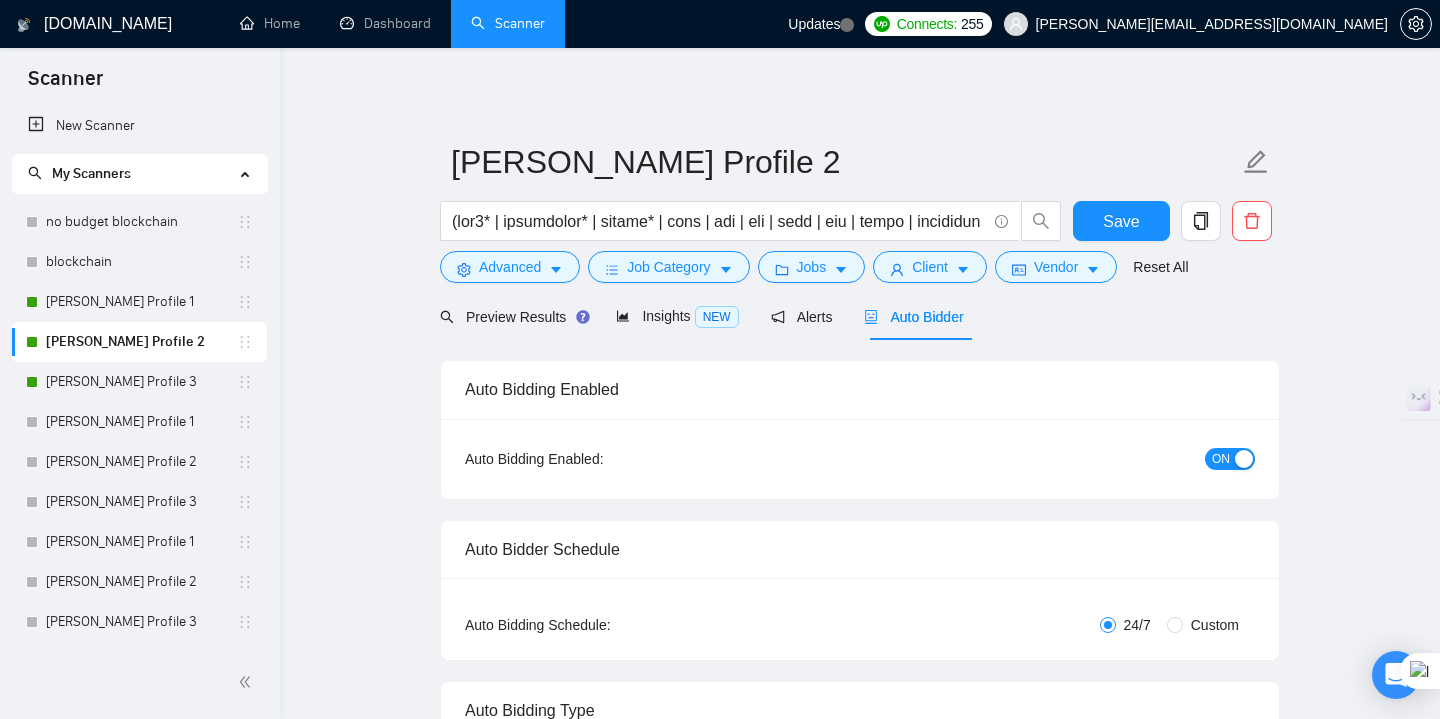 click on "ON" at bounding box center [1230, 459] 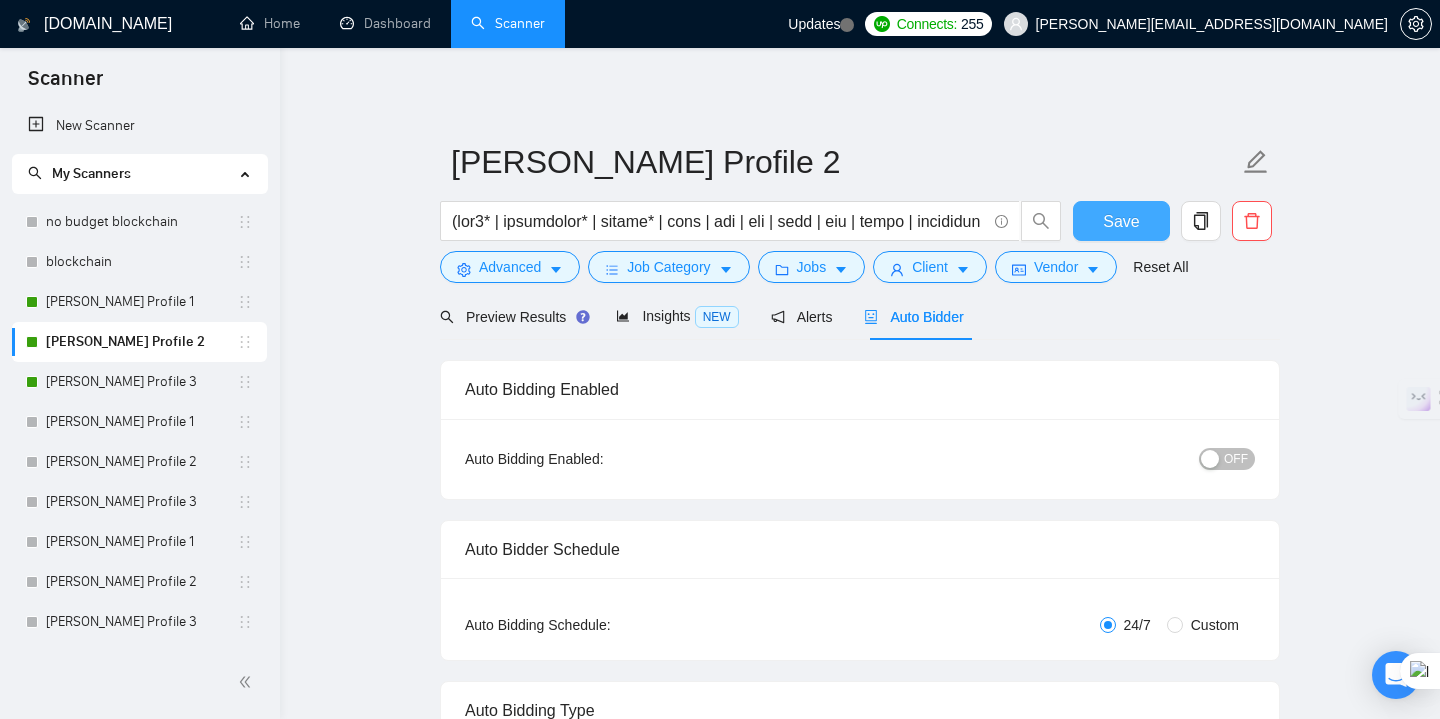 click on "Save" at bounding box center [1121, 221] 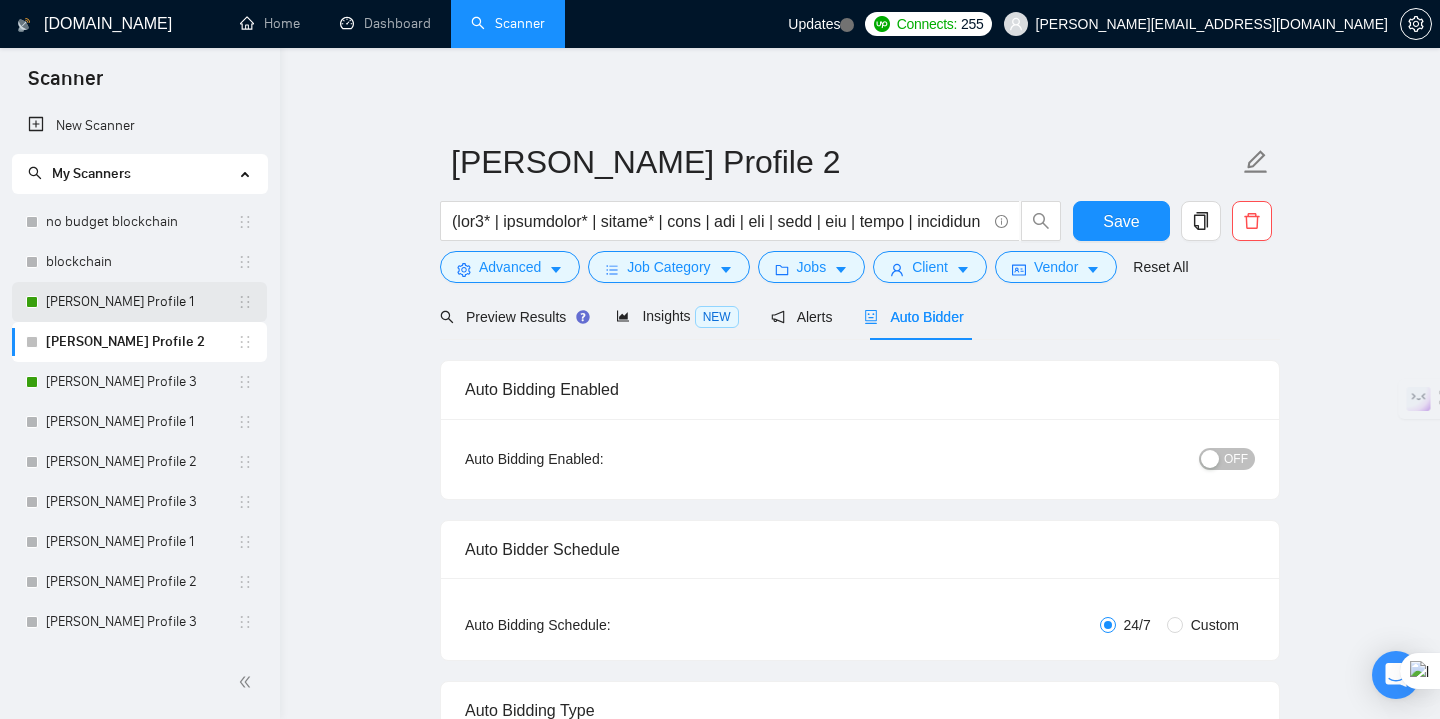 click on "[PERSON_NAME] Profile 1" at bounding box center [141, 302] 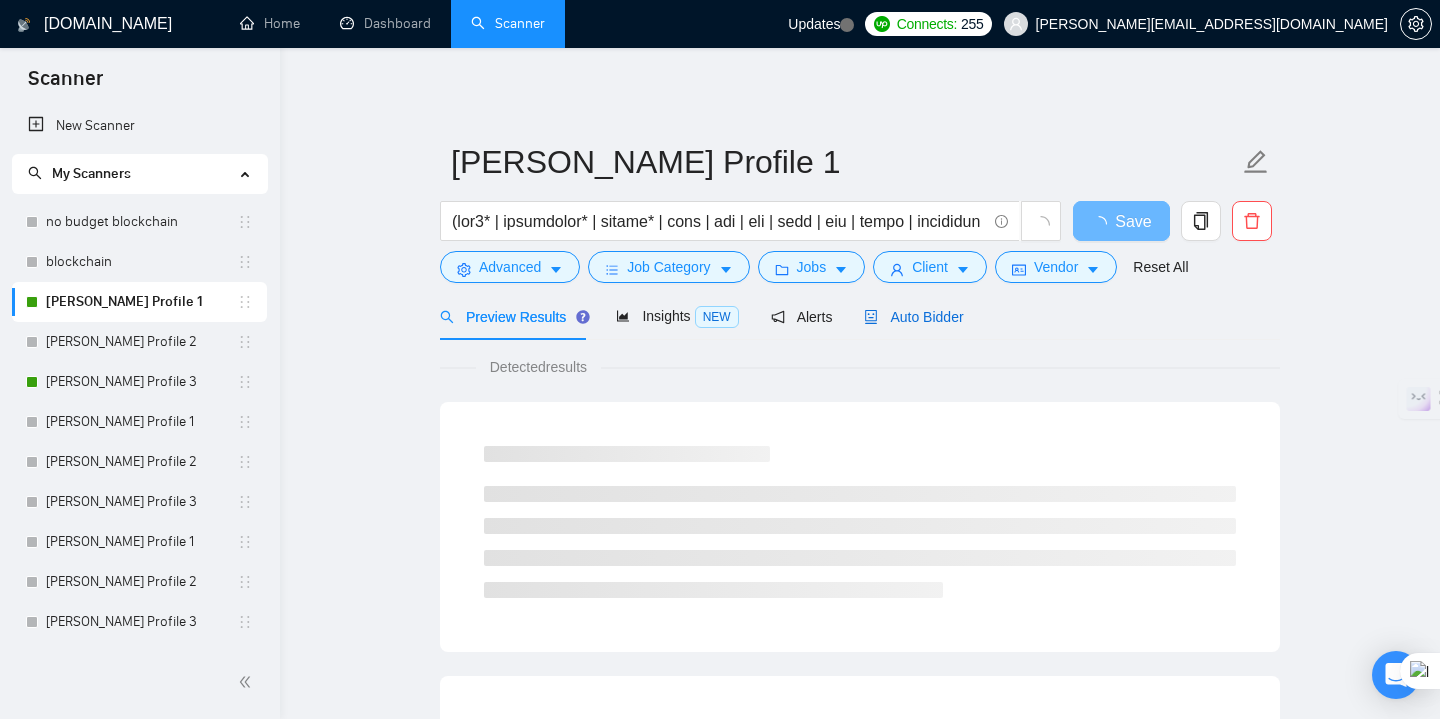 click on "Auto Bidder" at bounding box center (913, 317) 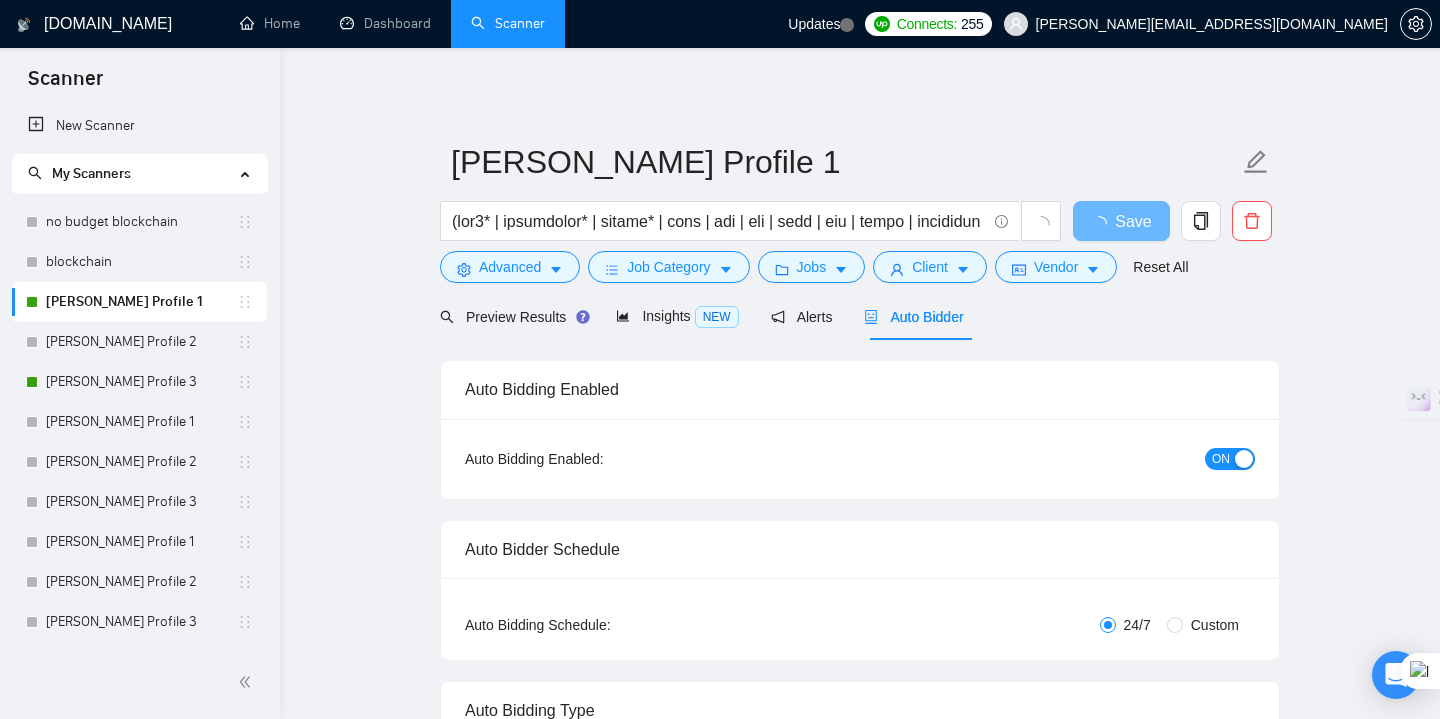 click on "ON" at bounding box center [1221, 459] 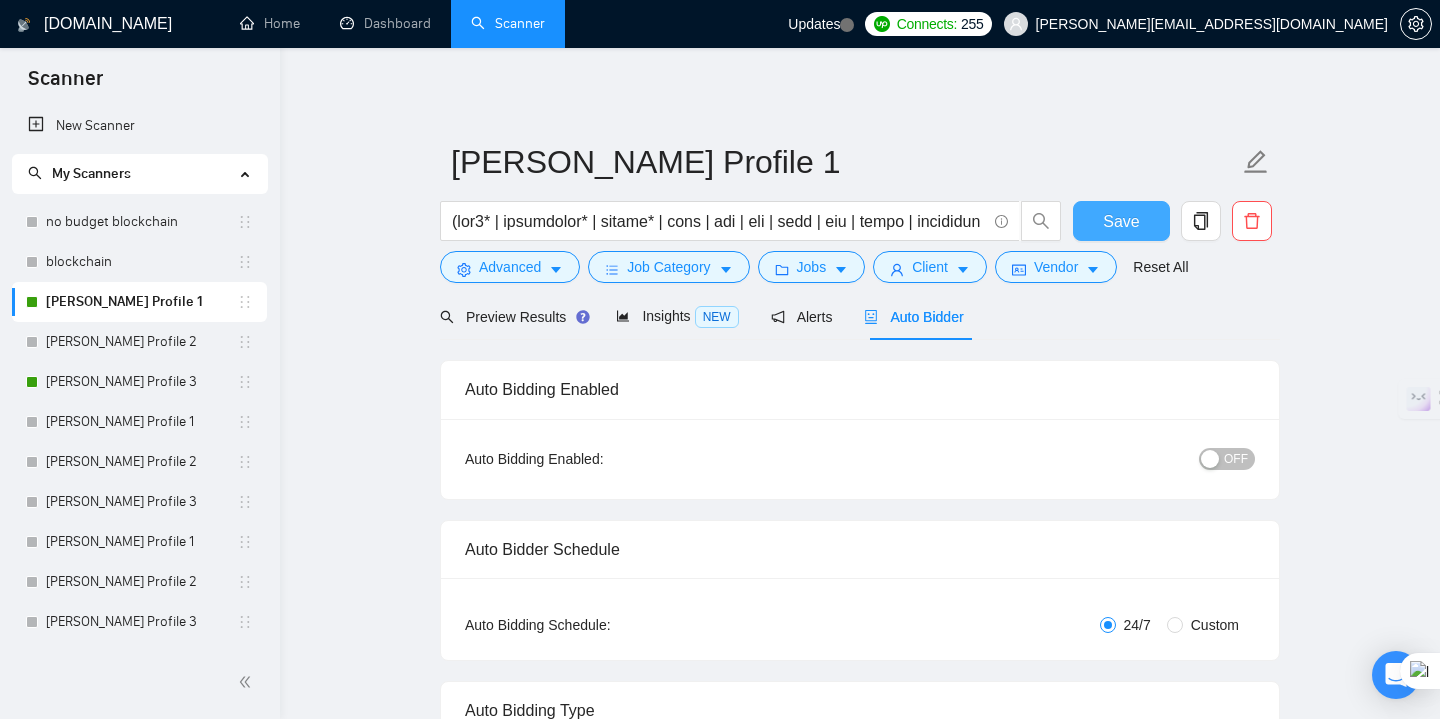 click on "Save" at bounding box center (1121, 221) 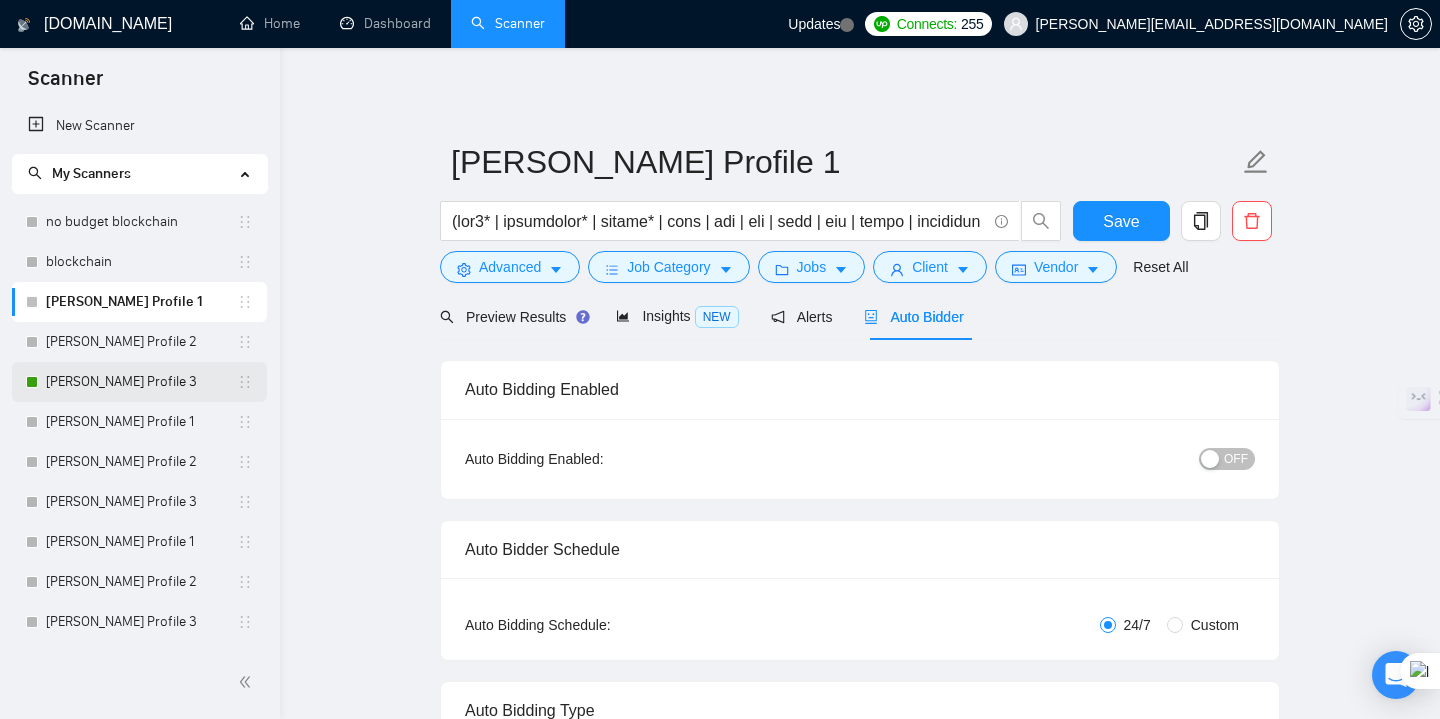 click on "[PERSON_NAME] Profile 3" at bounding box center [141, 382] 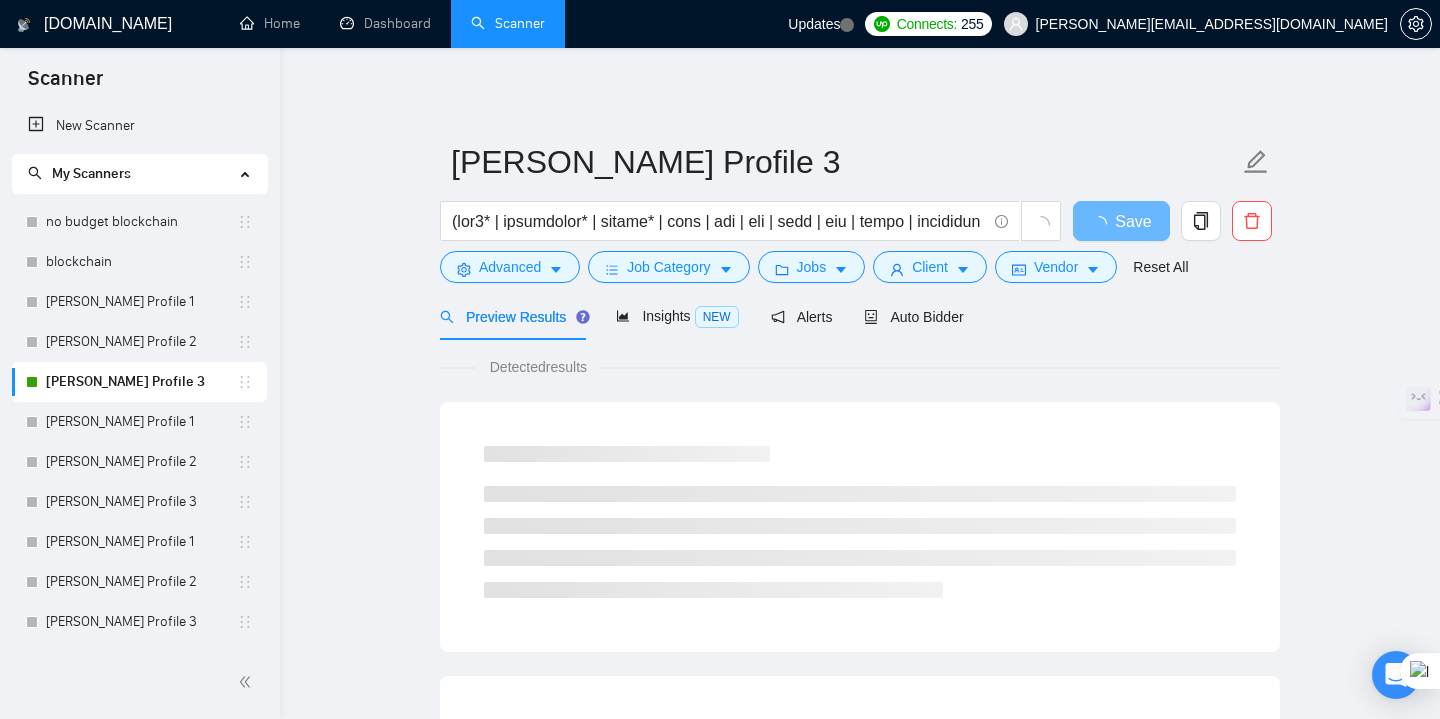 drag, startPoint x: 928, startPoint y: 304, endPoint x: 985, endPoint y: 306, distance: 57.035076 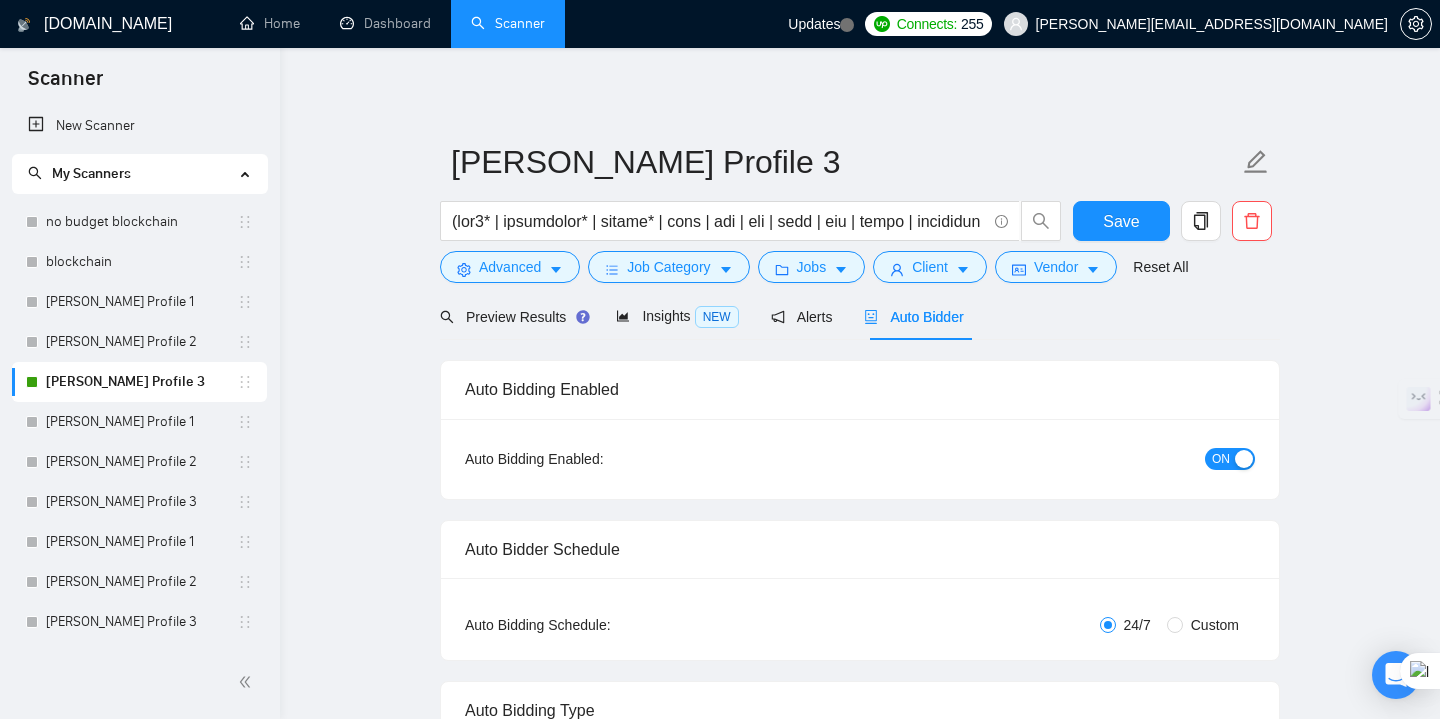 click on "ON" at bounding box center (1230, 459) 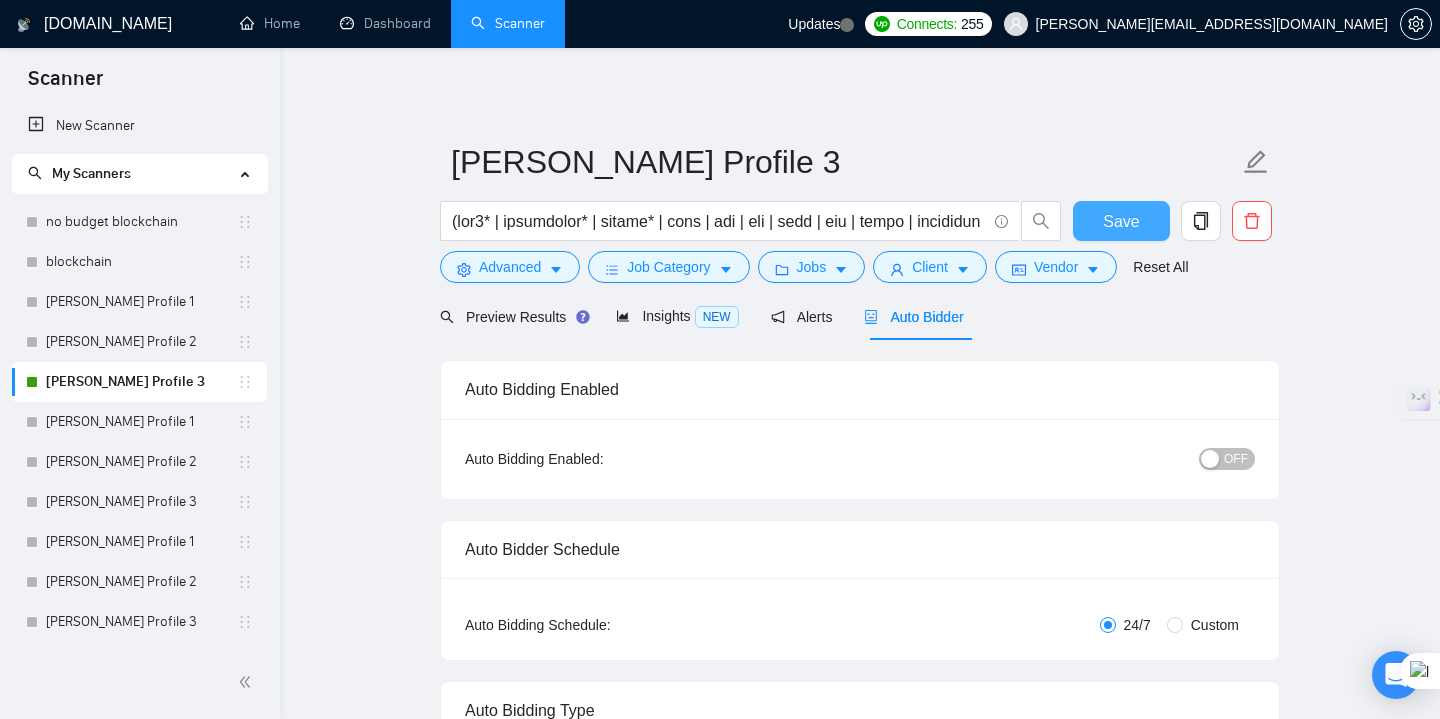 click on "Save" at bounding box center [1121, 221] 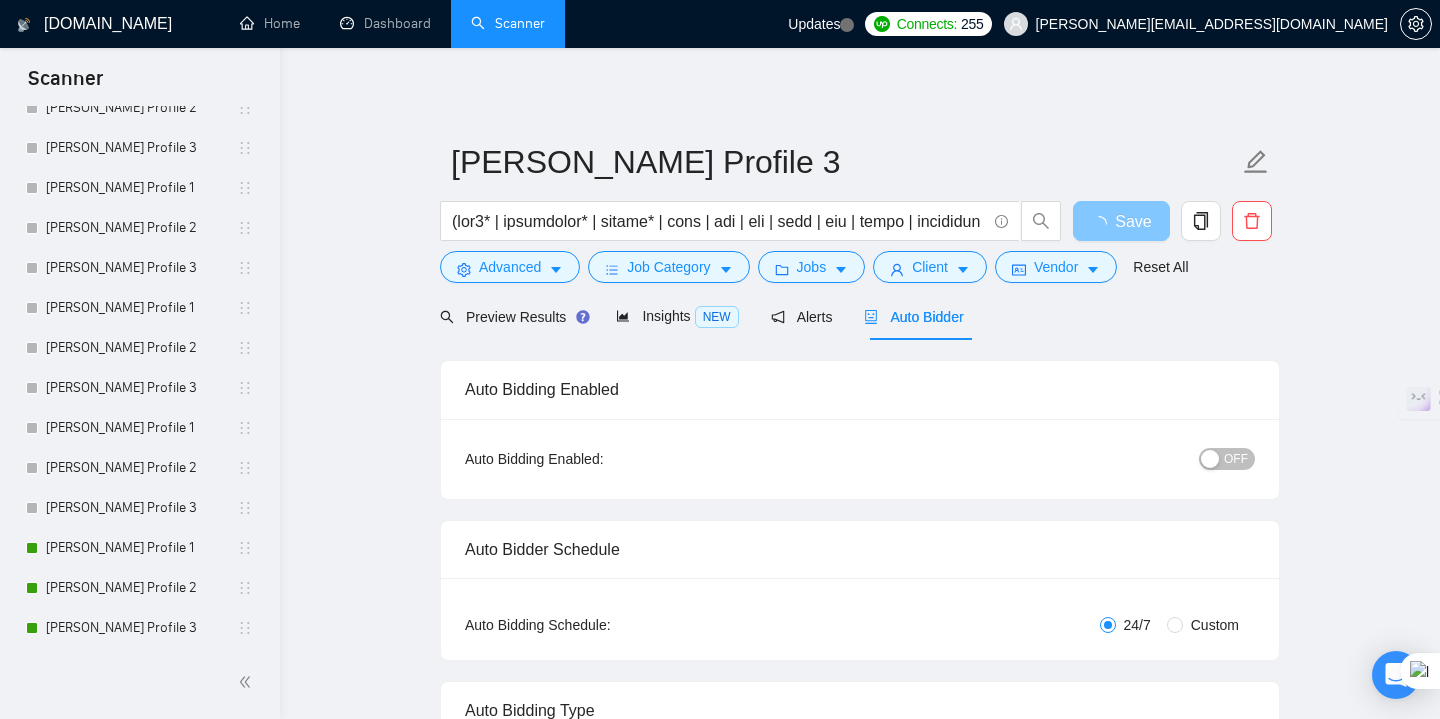scroll, scrollTop: 516, scrollLeft: 0, axis: vertical 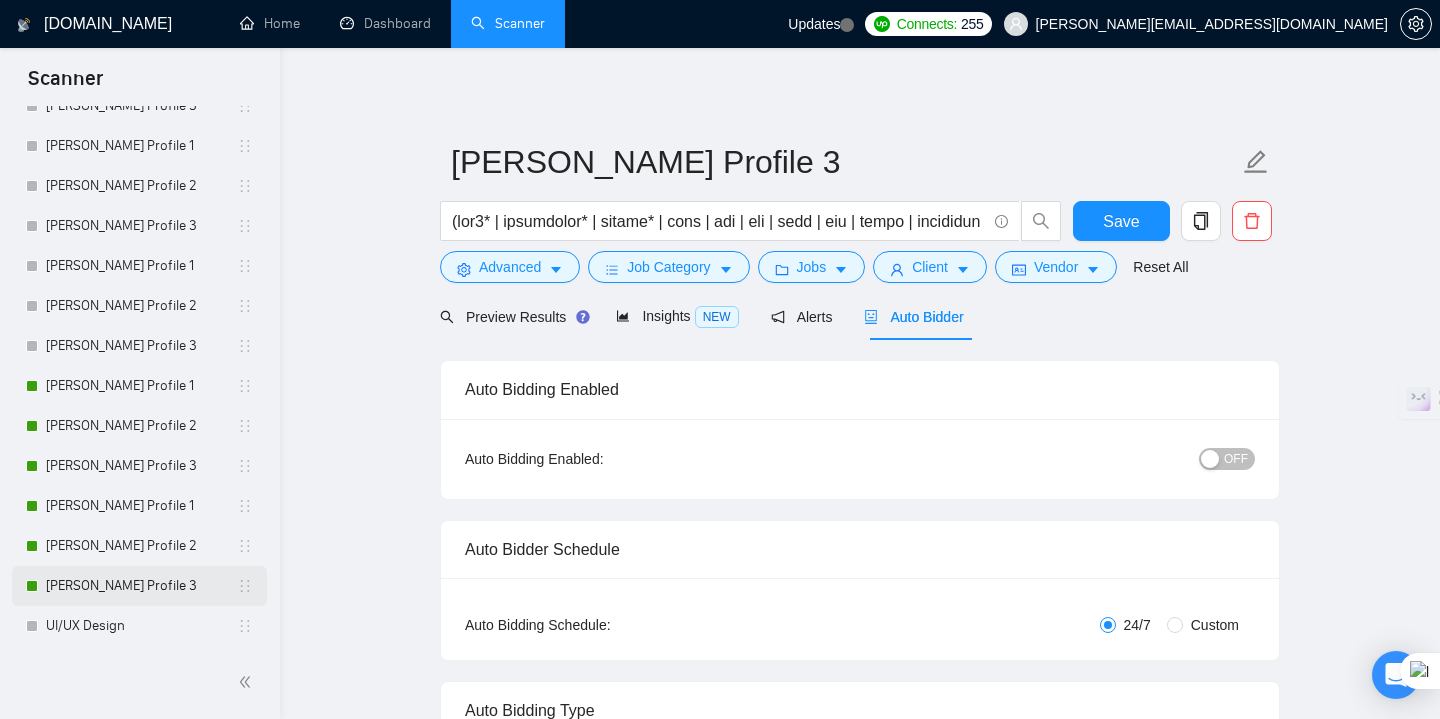 click on "[PERSON_NAME] Profile 3" at bounding box center [141, 586] 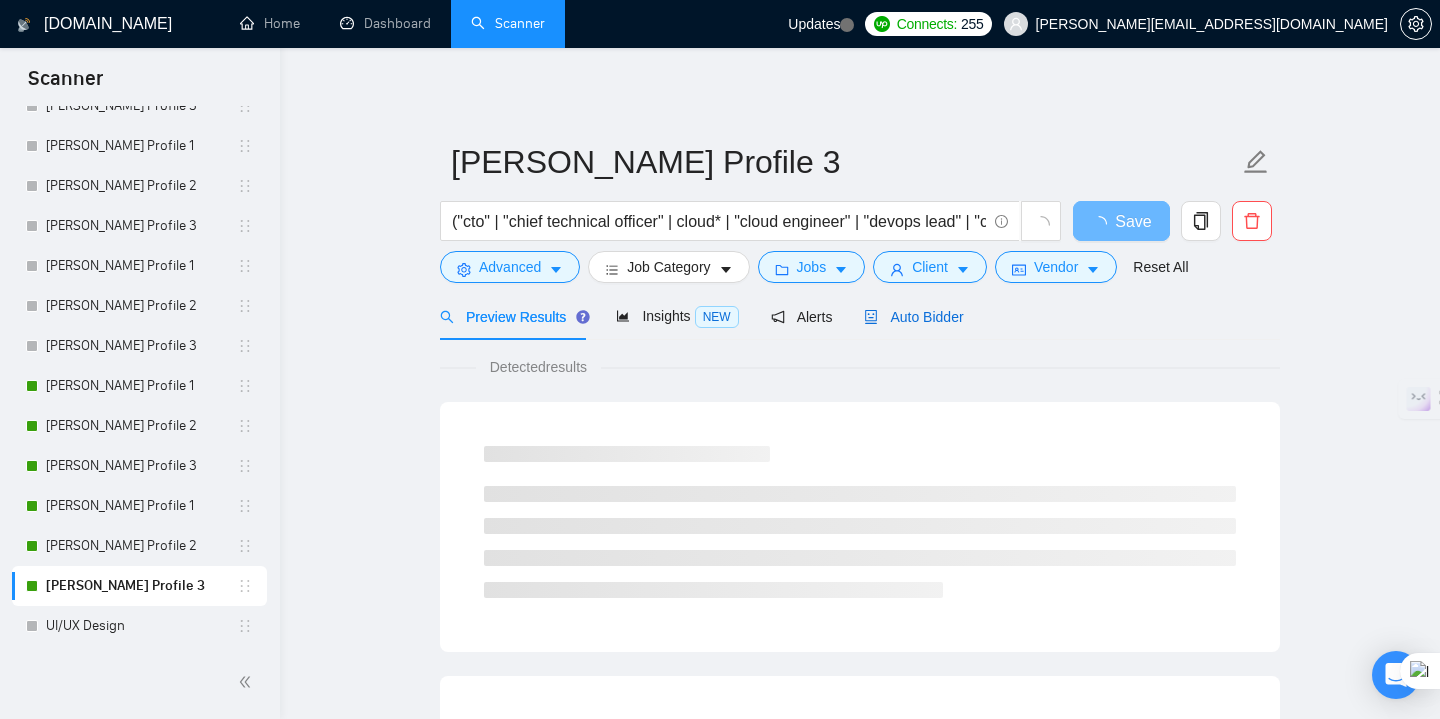 click on "Auto Bidder" at bounding box center [913, 317] 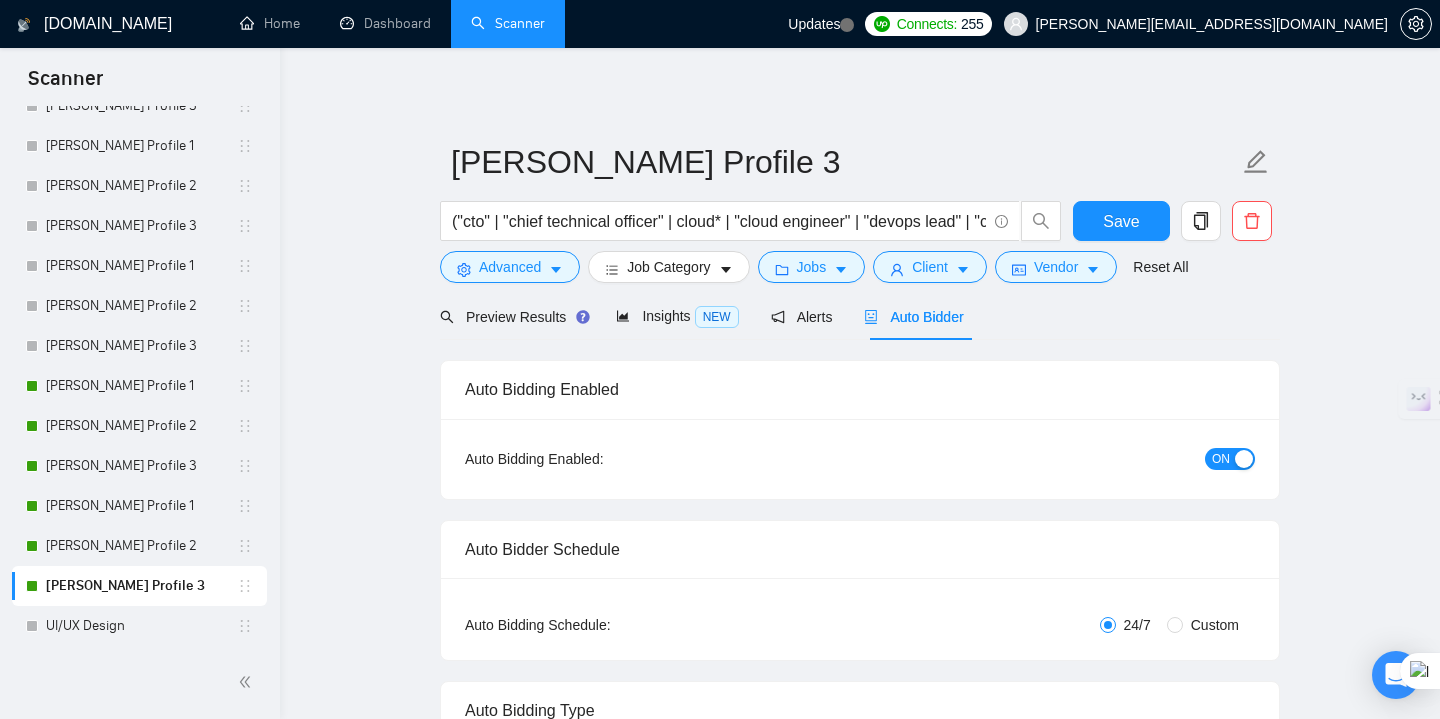 click at bounding box center (1244, 459) 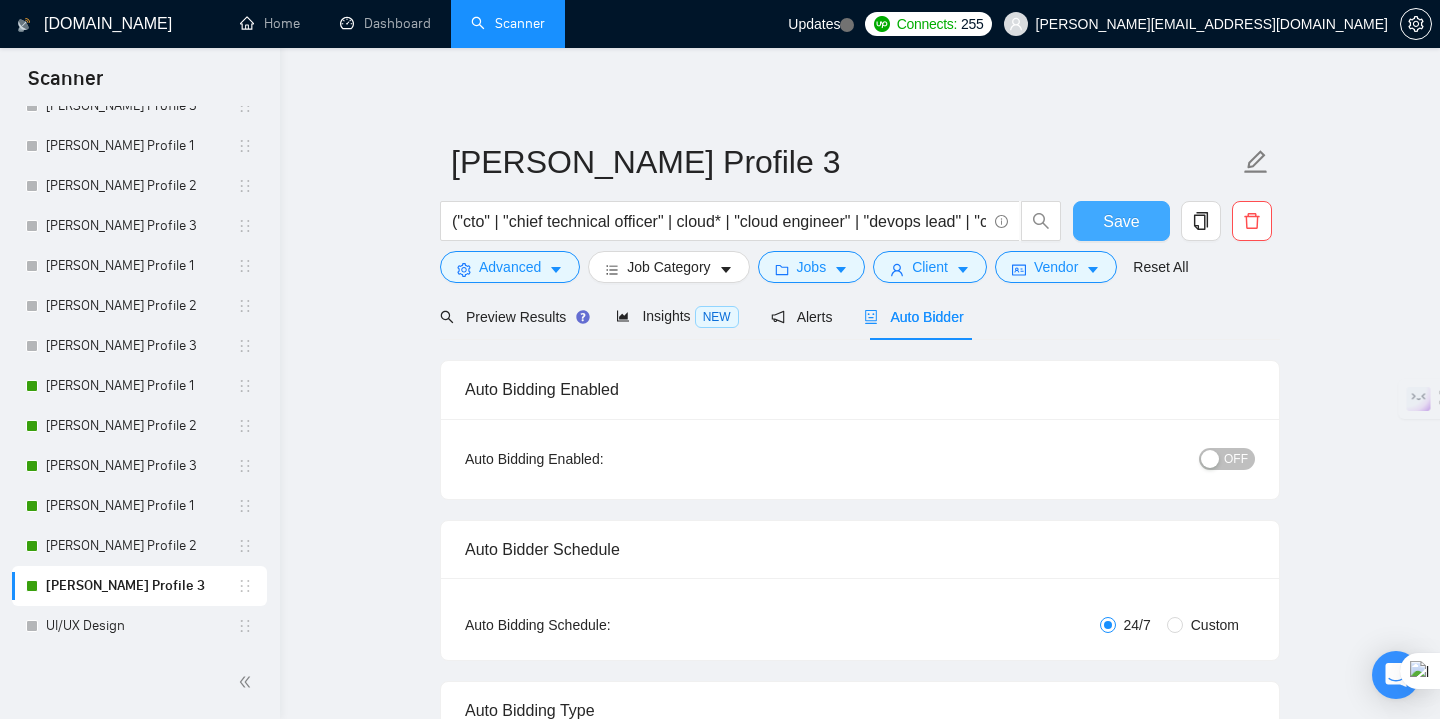 click on "Save" at bounding box center [1121, 221] 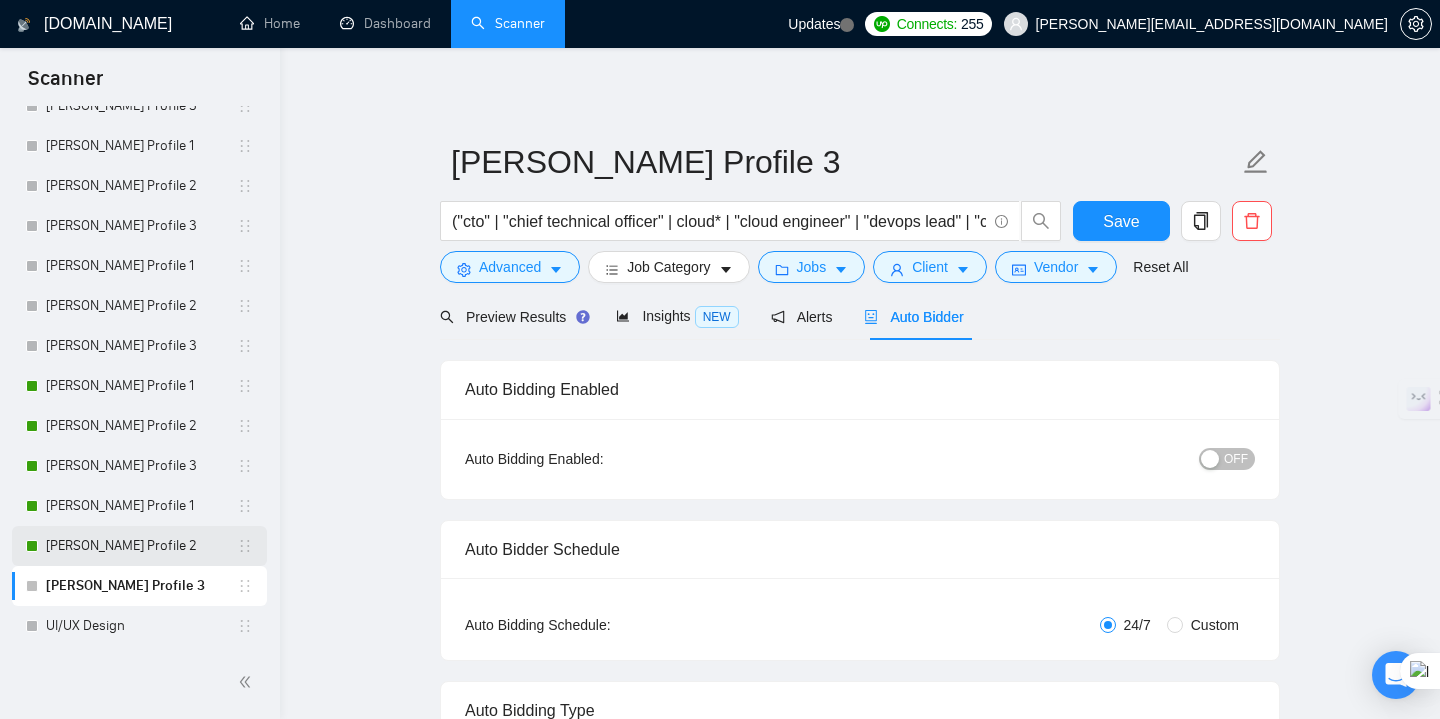 click on "[PERSON_NAME] Profile 2" at bounding box center (141, 546) 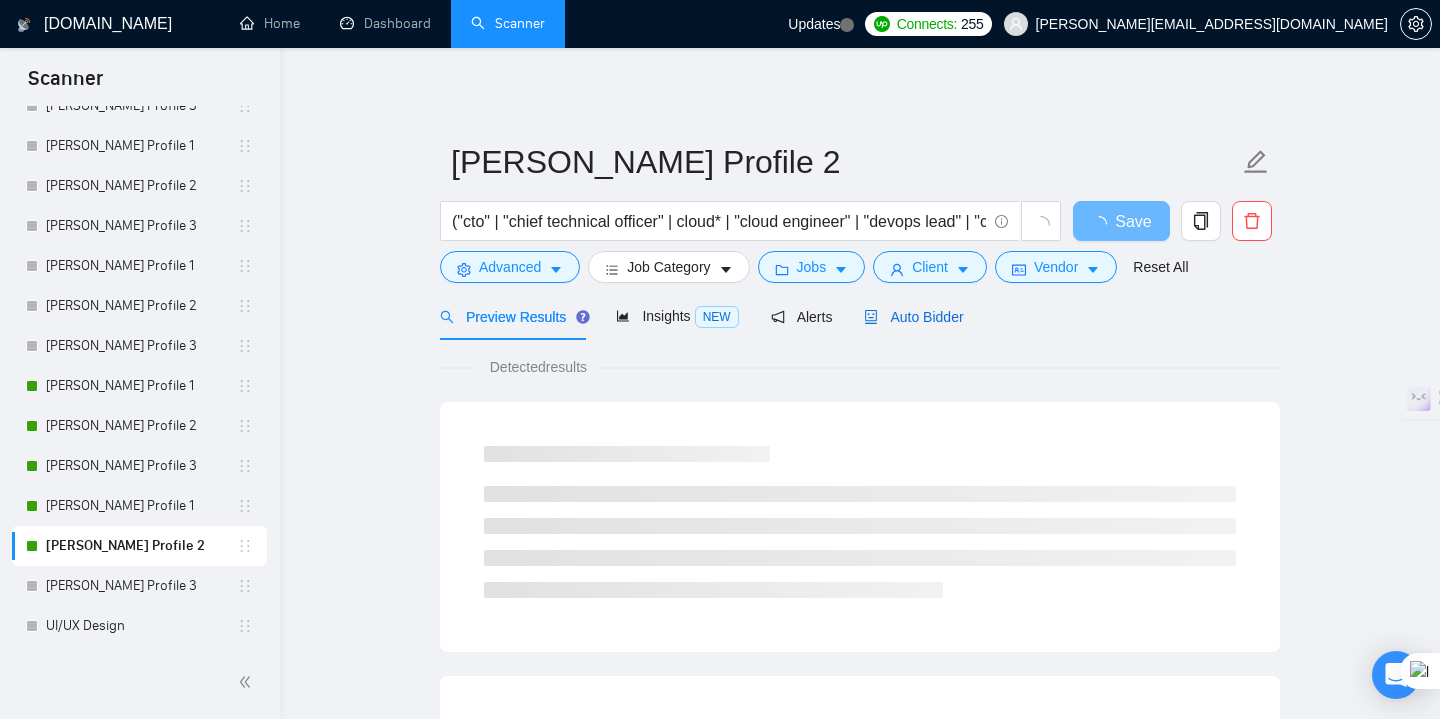 click on "Auto Bidder" at bounding box center (913, 317) 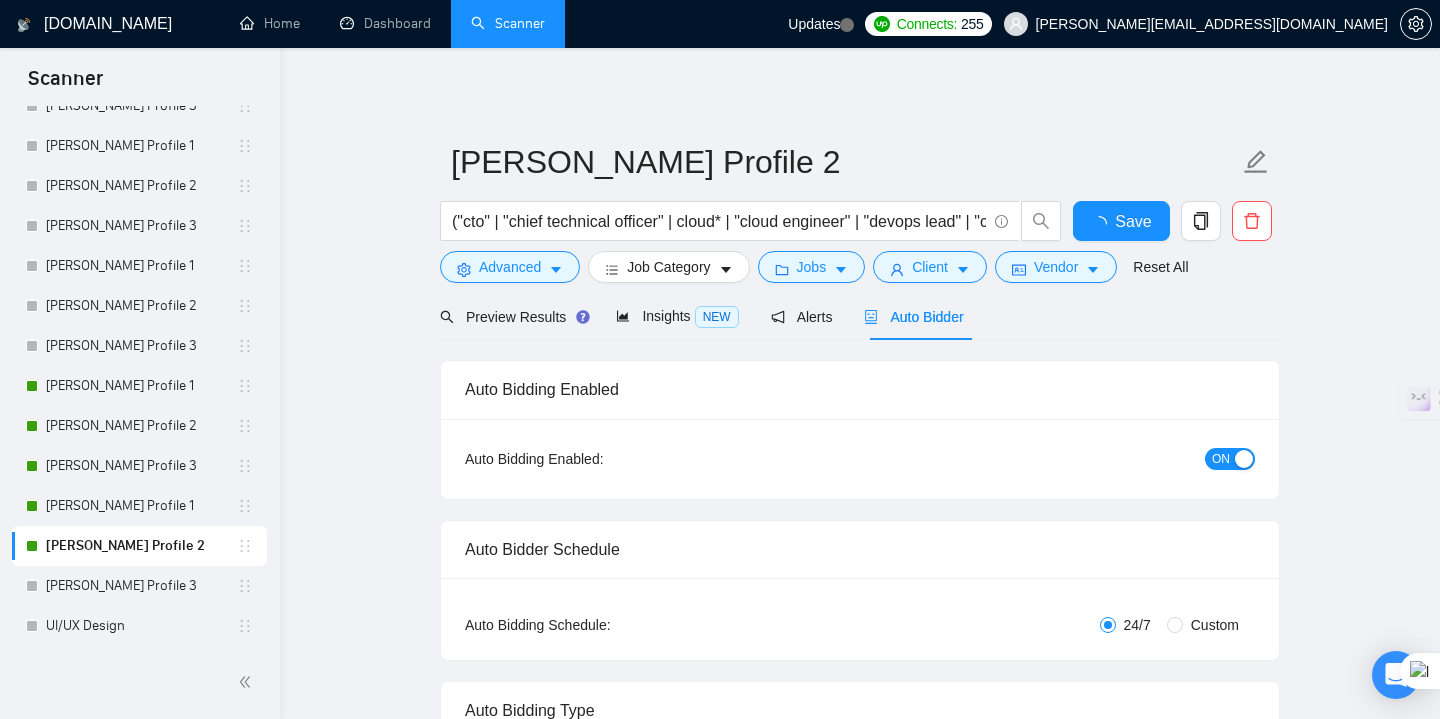 click on "ON" at bounding box center (1123, 458) 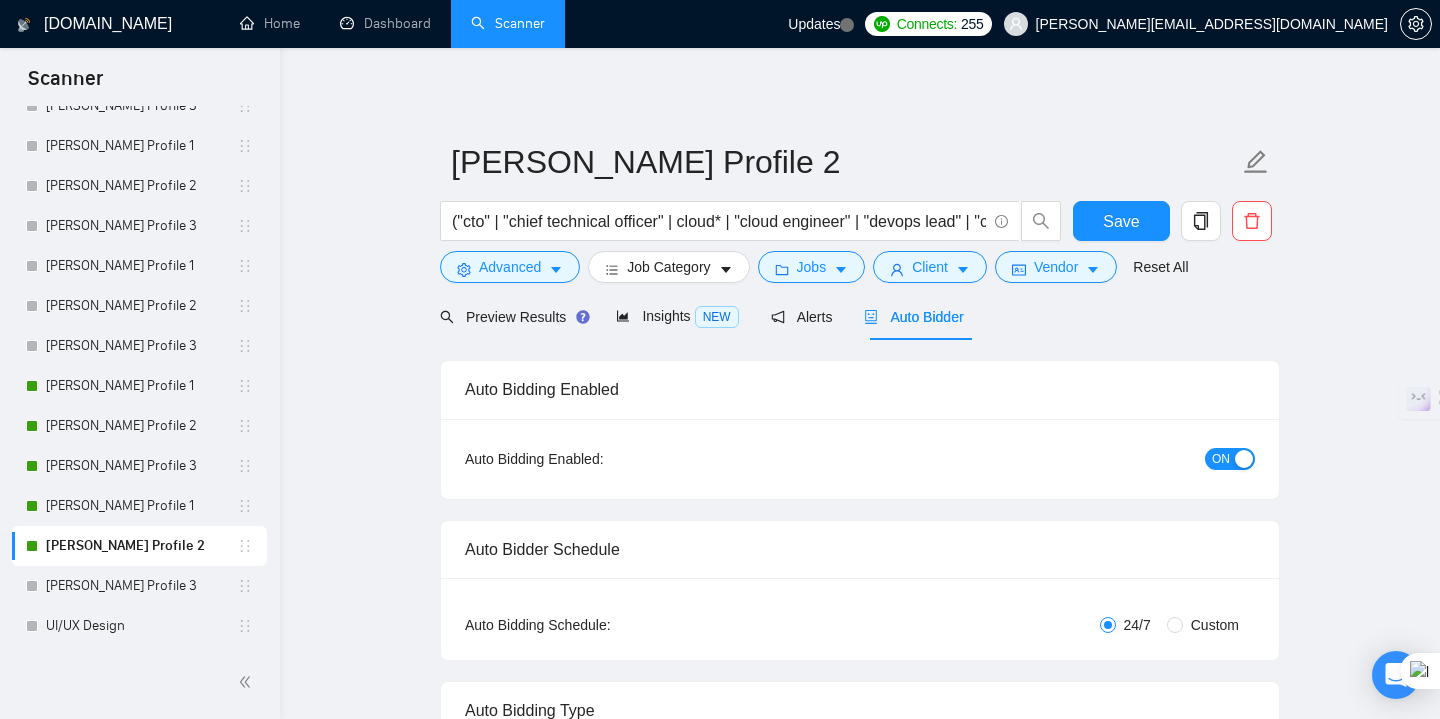 click on "ON" at bounding box center (1230, 459) 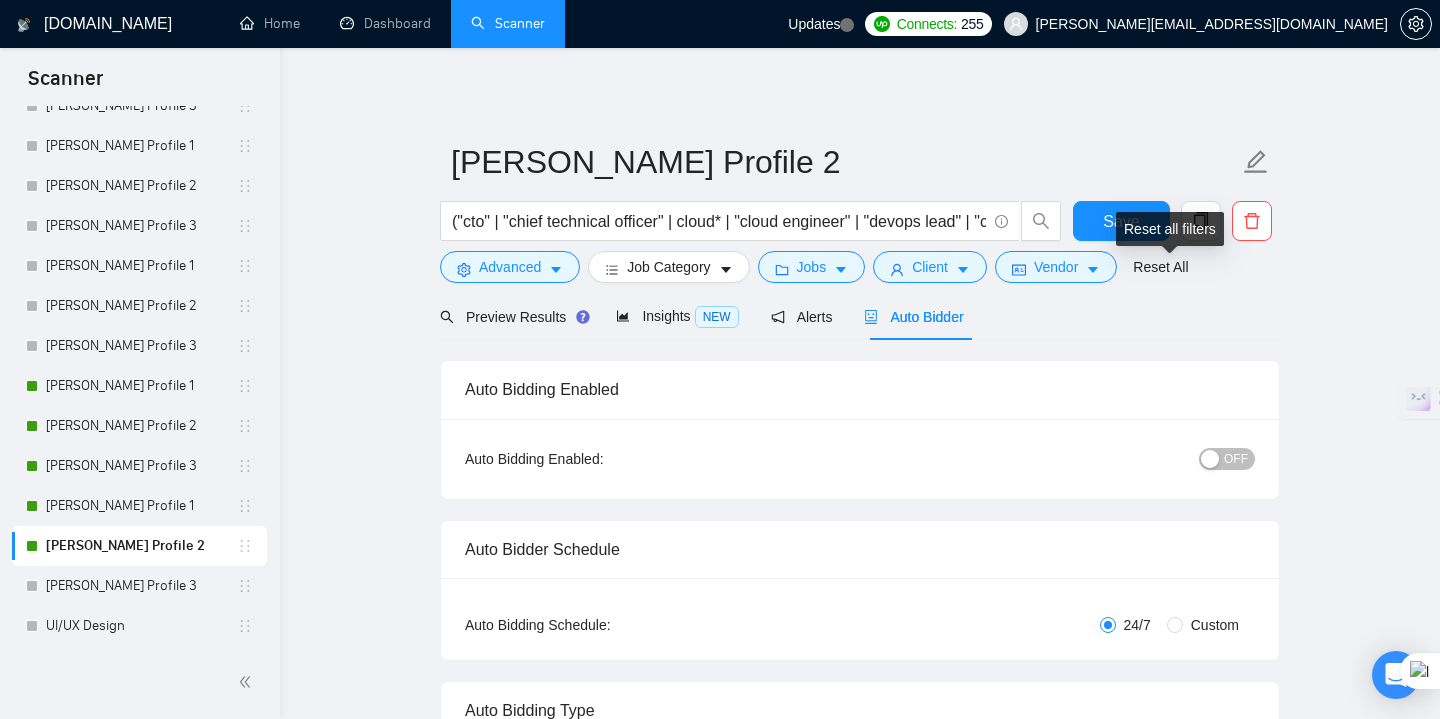 click on "Reset all filters" at bounding box center [1170, 229] 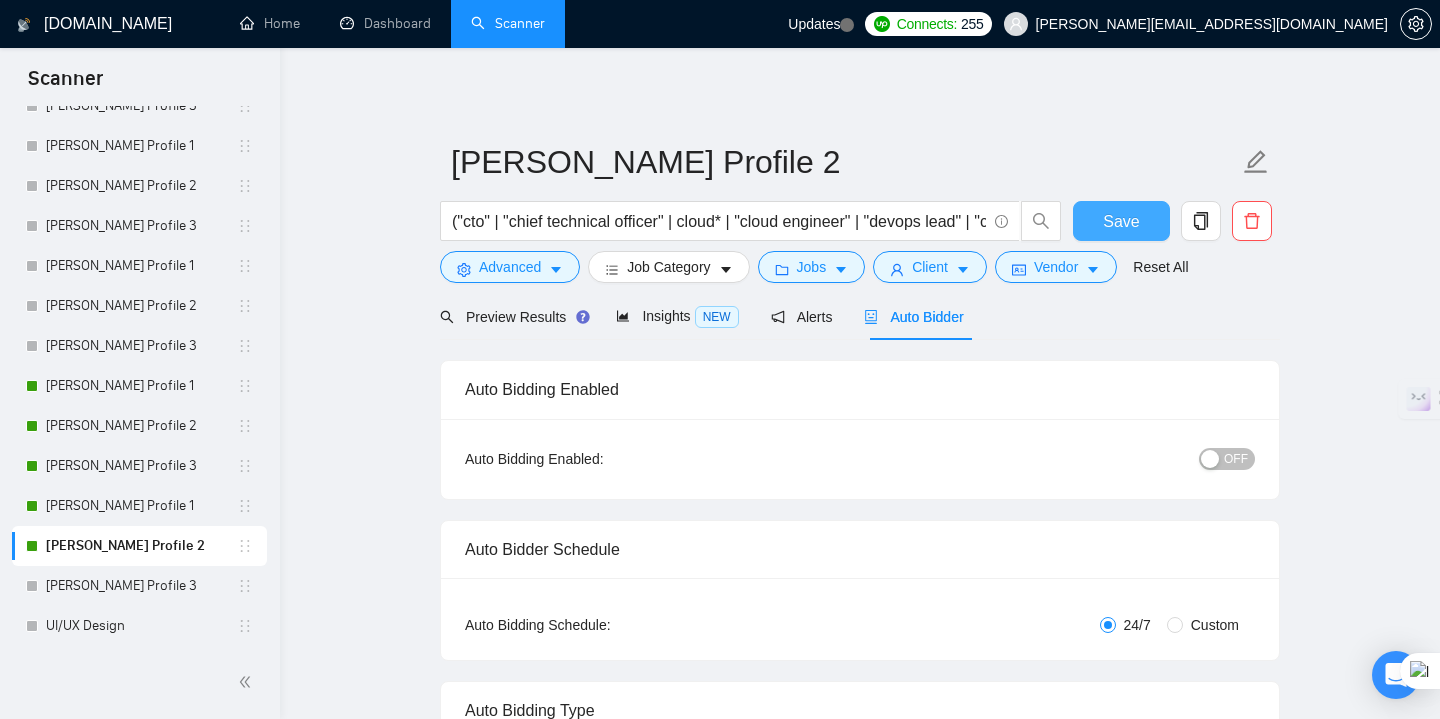 click on "Save" at bounding box center (1121, 221) 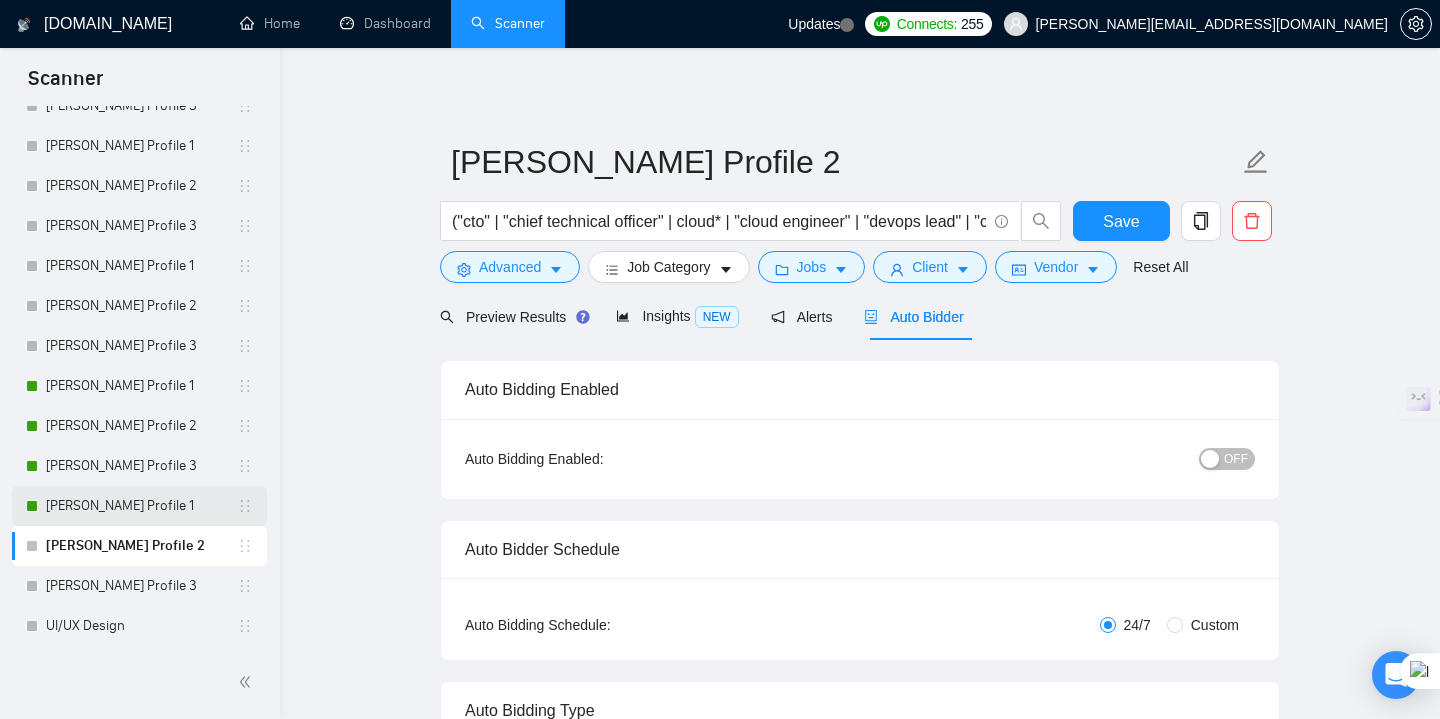 click on "[PERSON_NAME] Profile 1" at bounding box center [139, 506] 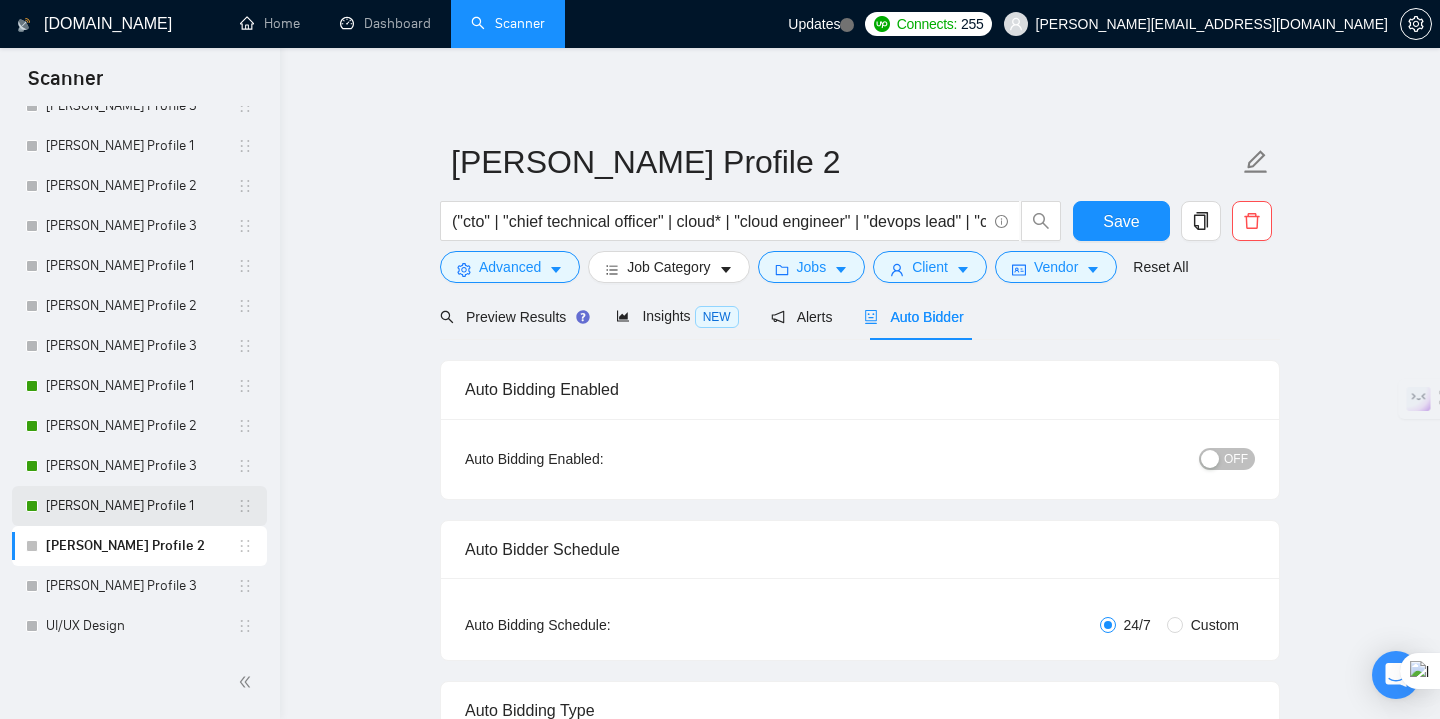 click on "[PERSON_NAME] Profile 1" at bounding box center (141, 506) 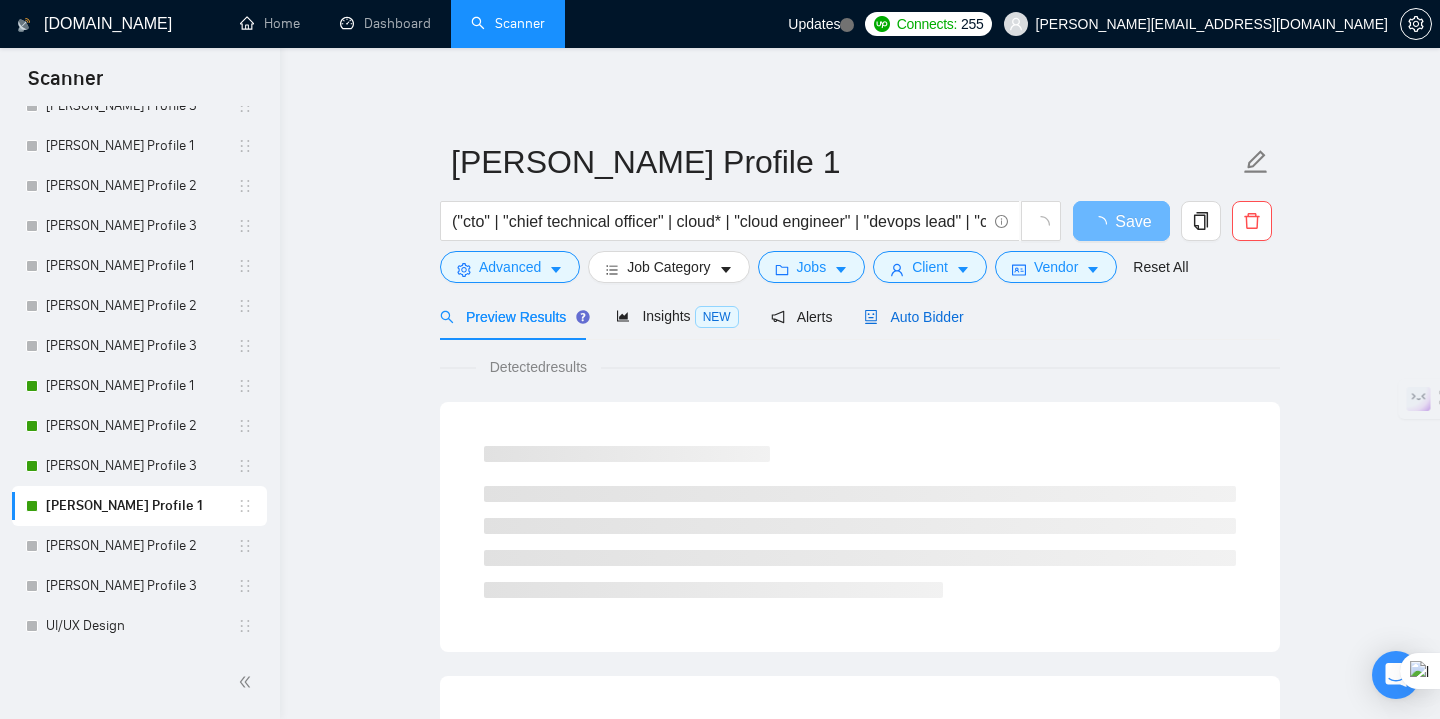 click on "Auto Bidder" at bounding box center [913, 317] 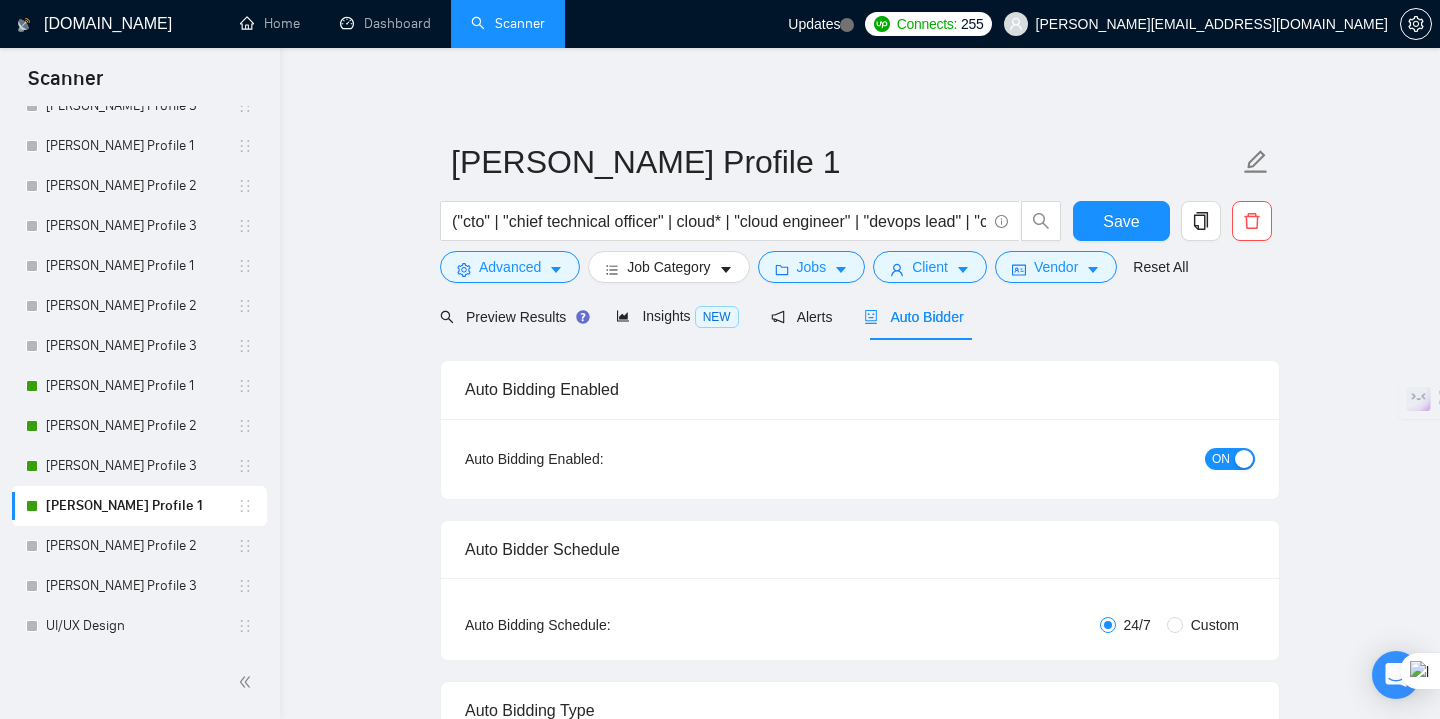 click on "ON" at bounding box center [1221, 459] 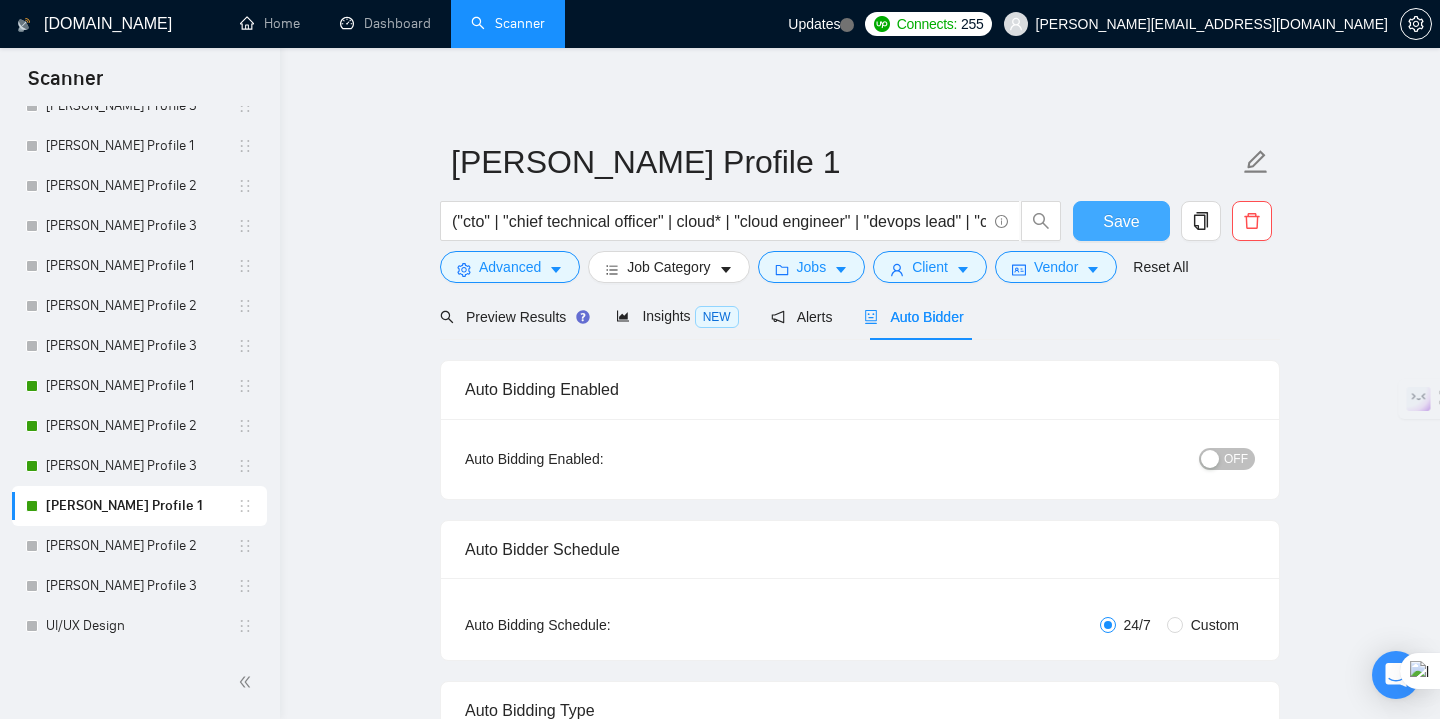 click on "Save" at bounding box center [1121, 221] 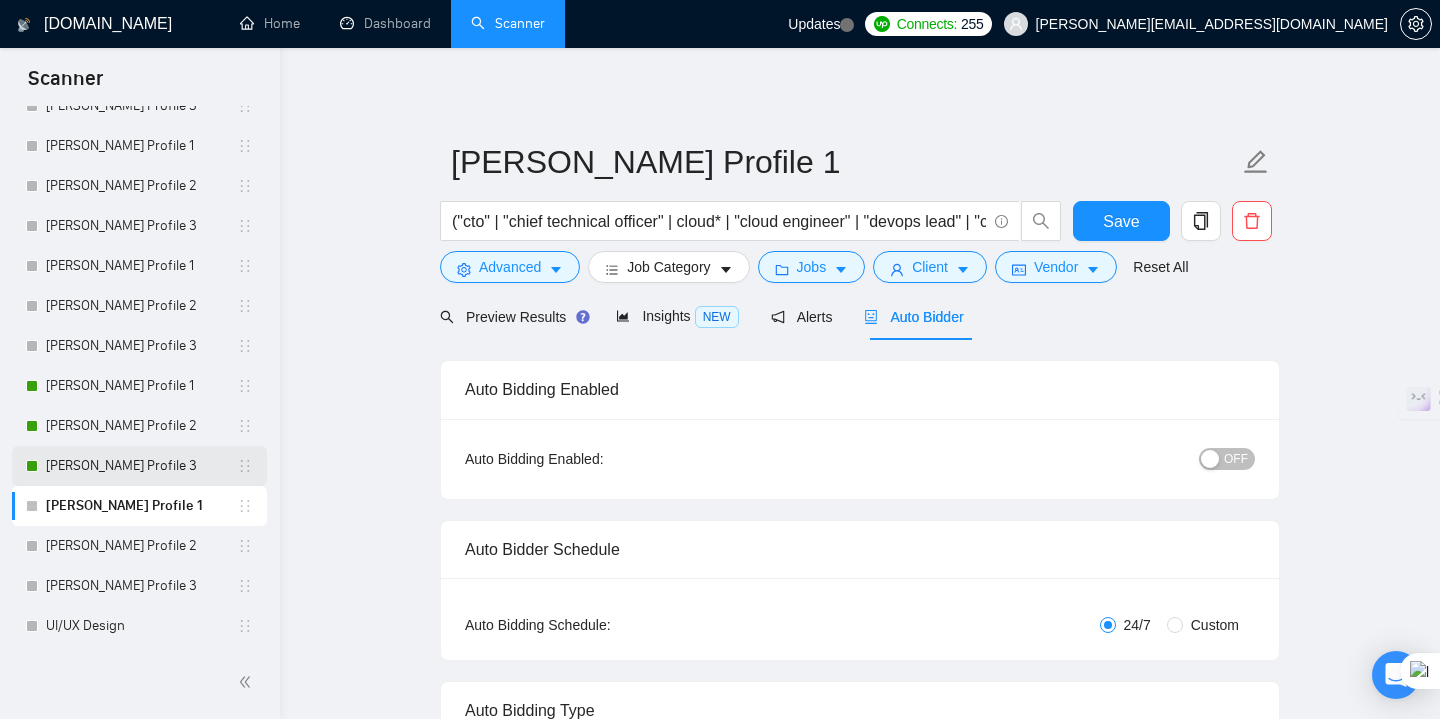 click on "[PERSON_NAME] Profile 3" at bounding box center [141, 466] 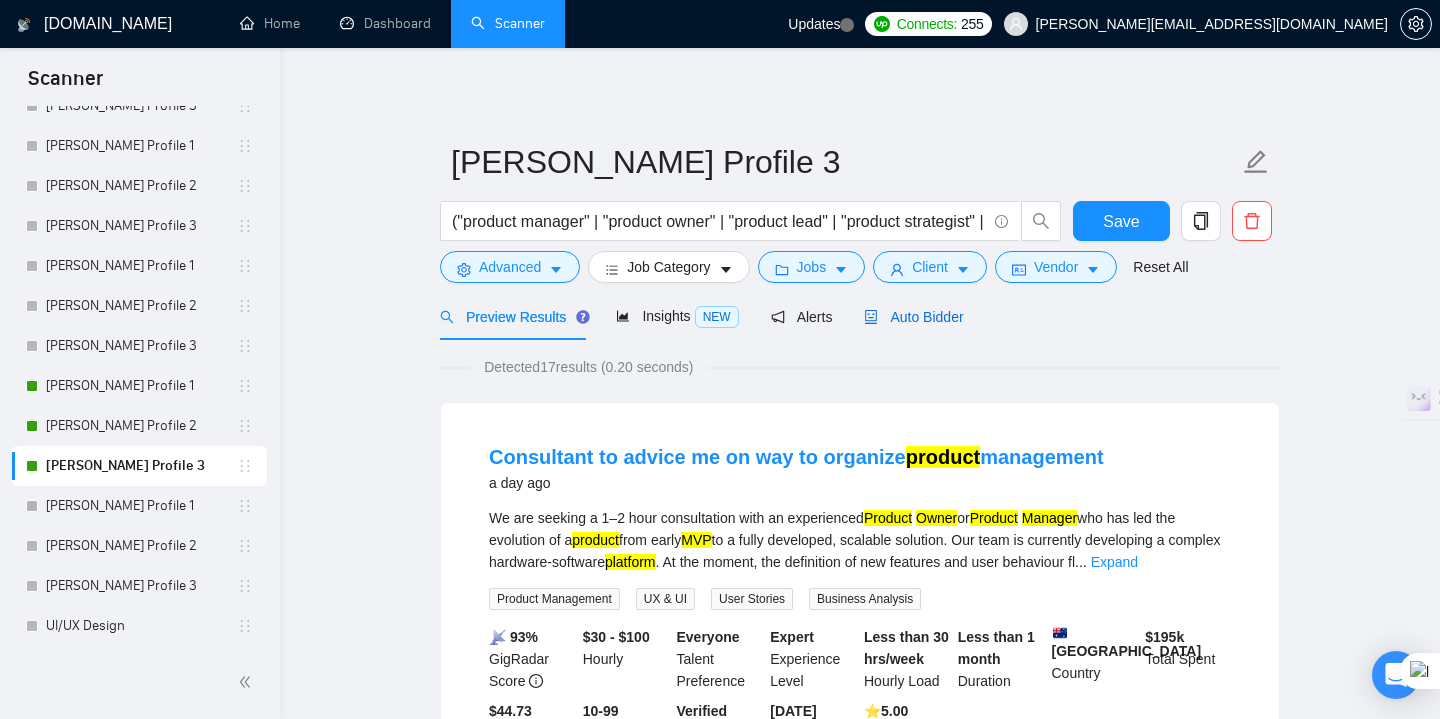 click on "Auto Bidder" at bounding box center [913, 317] 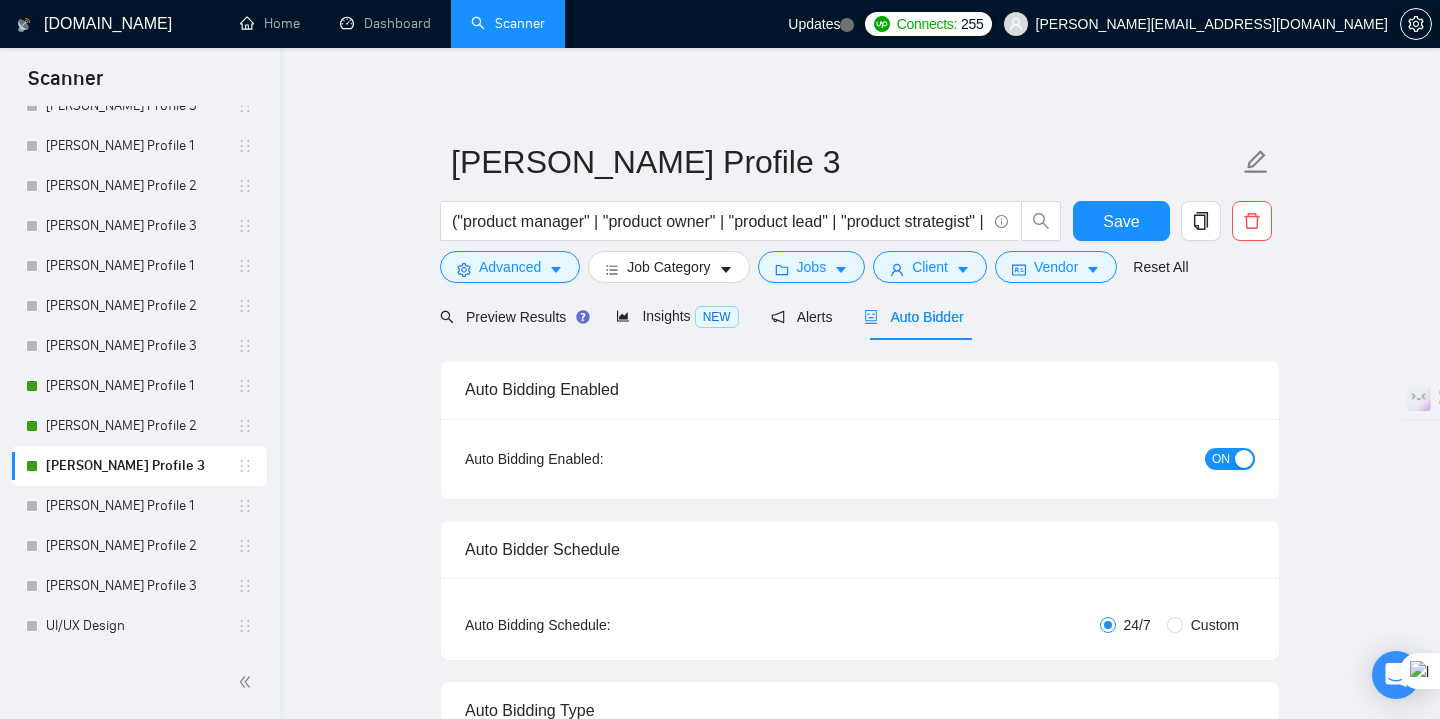 click on "ON" at bounding box center (1221, 459) 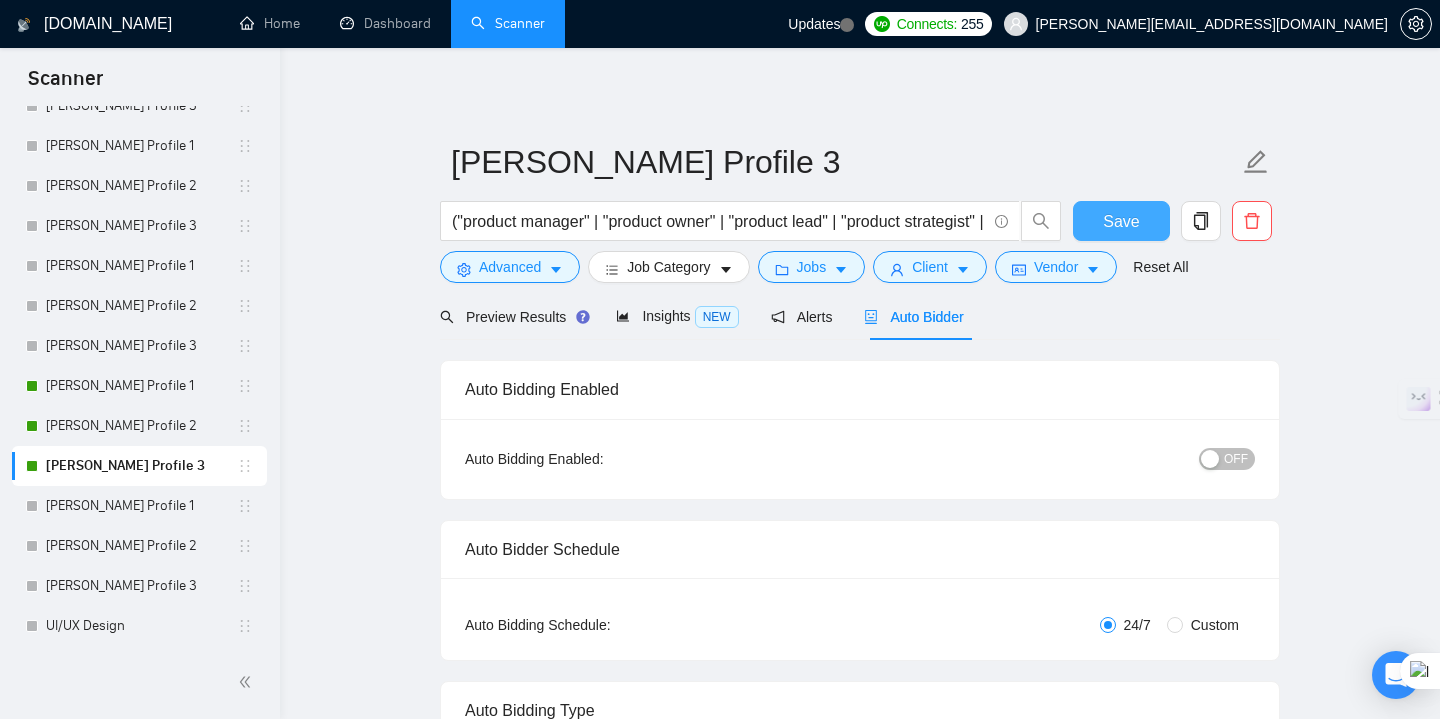 click on "Save" at bounding box center (1121, 221) 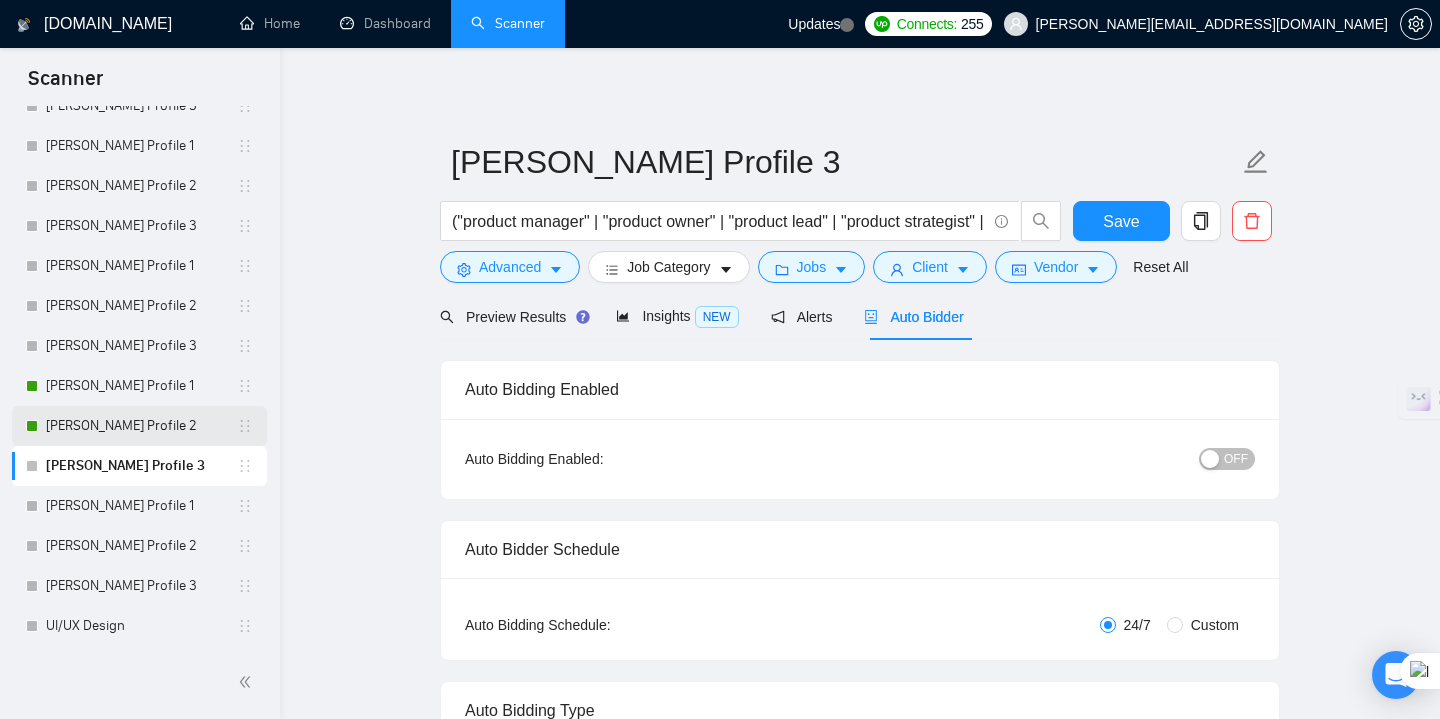 click on "[PERSON_NAME] Profile 2" at bounding box center (141, 426) 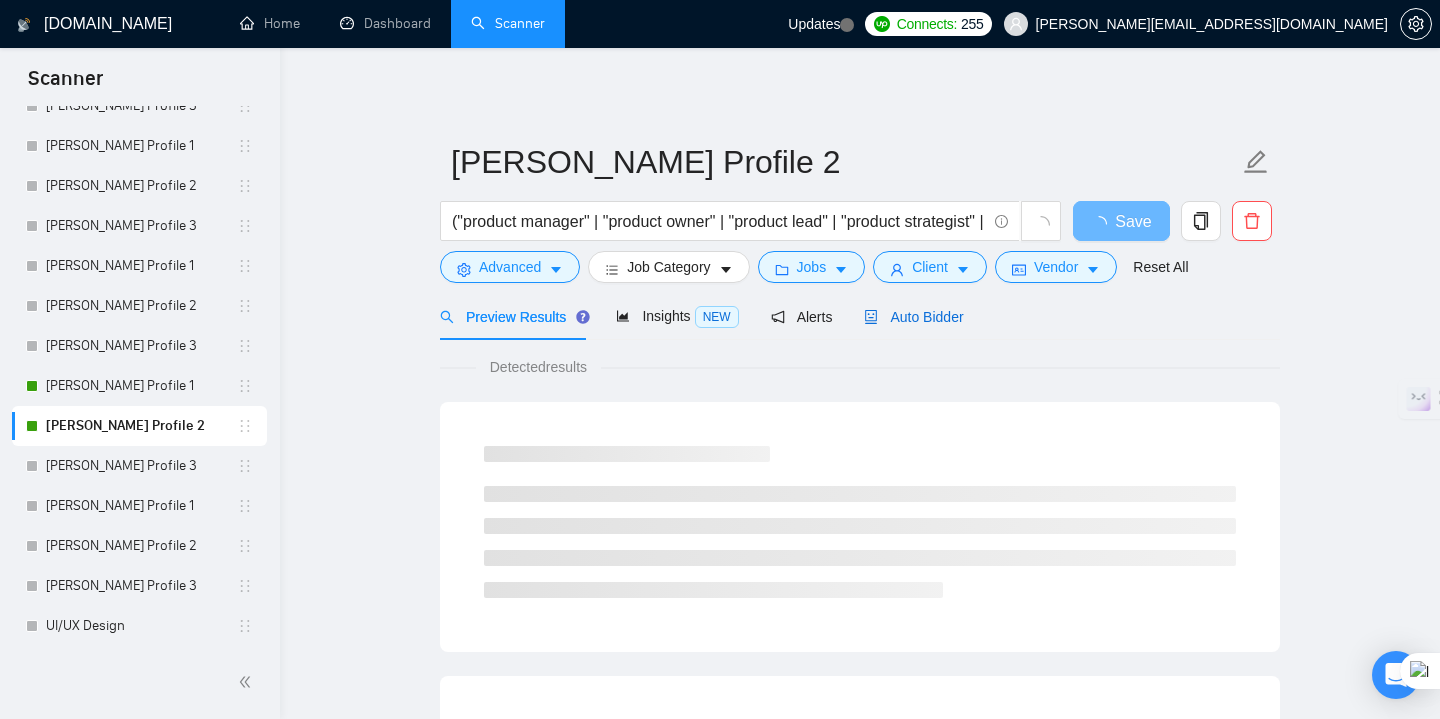 click on "Auto Bidder" at bounding box center [913, 317] 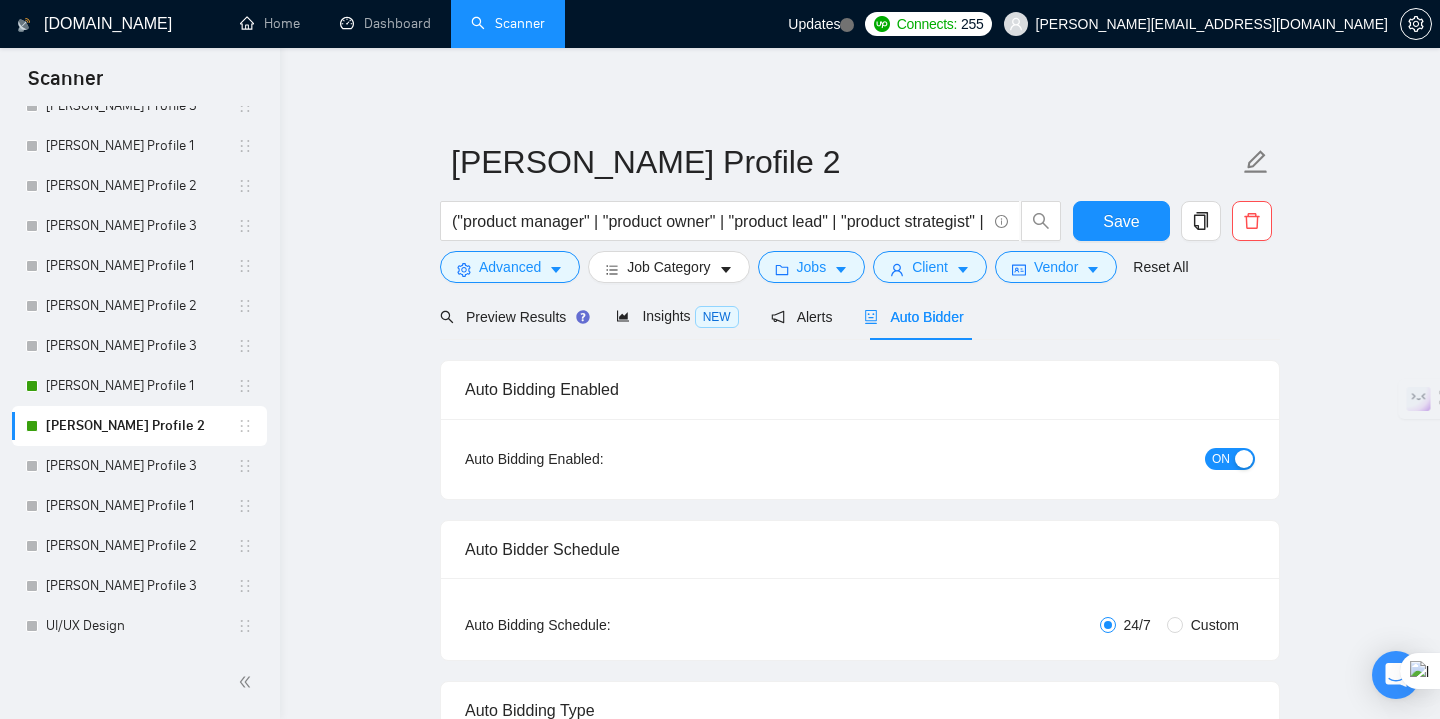 click at bounding box center [1244, 459] 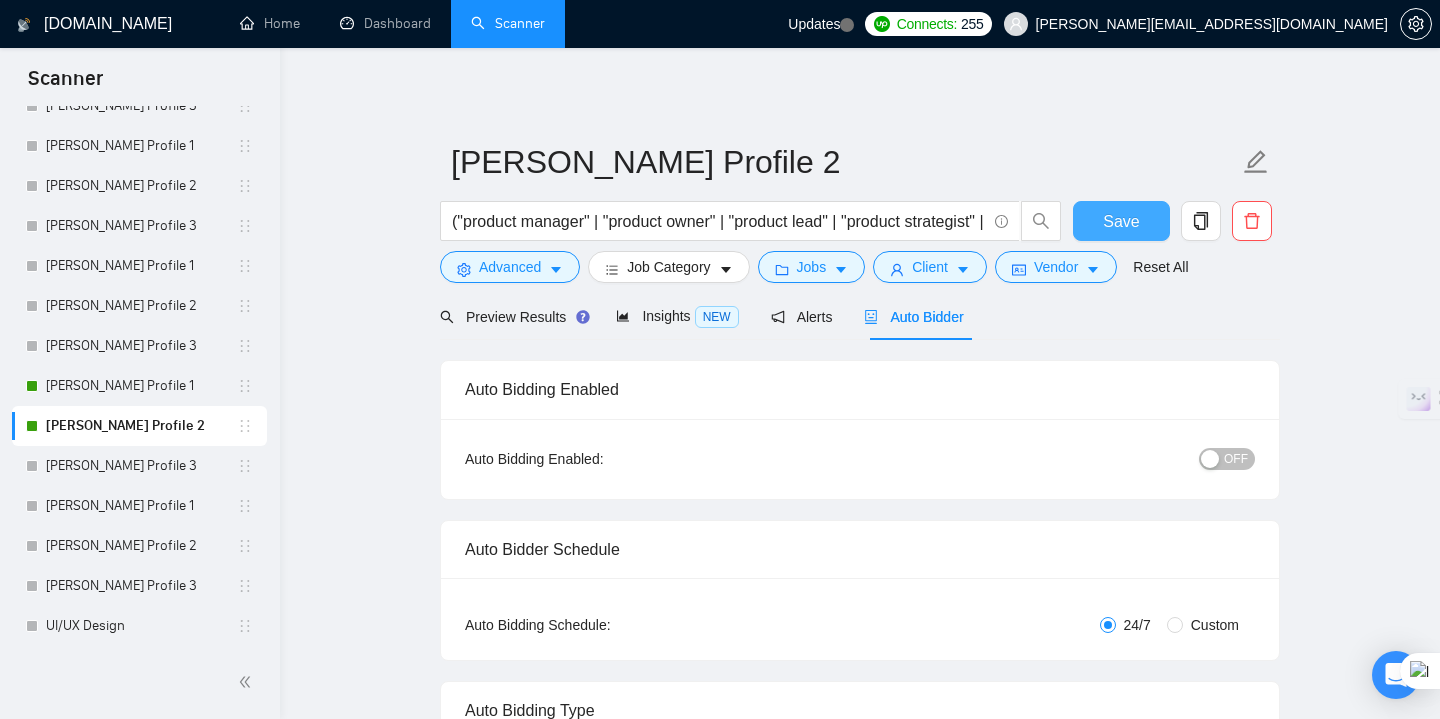 click on "Save" at bounding box center (1121, 221) 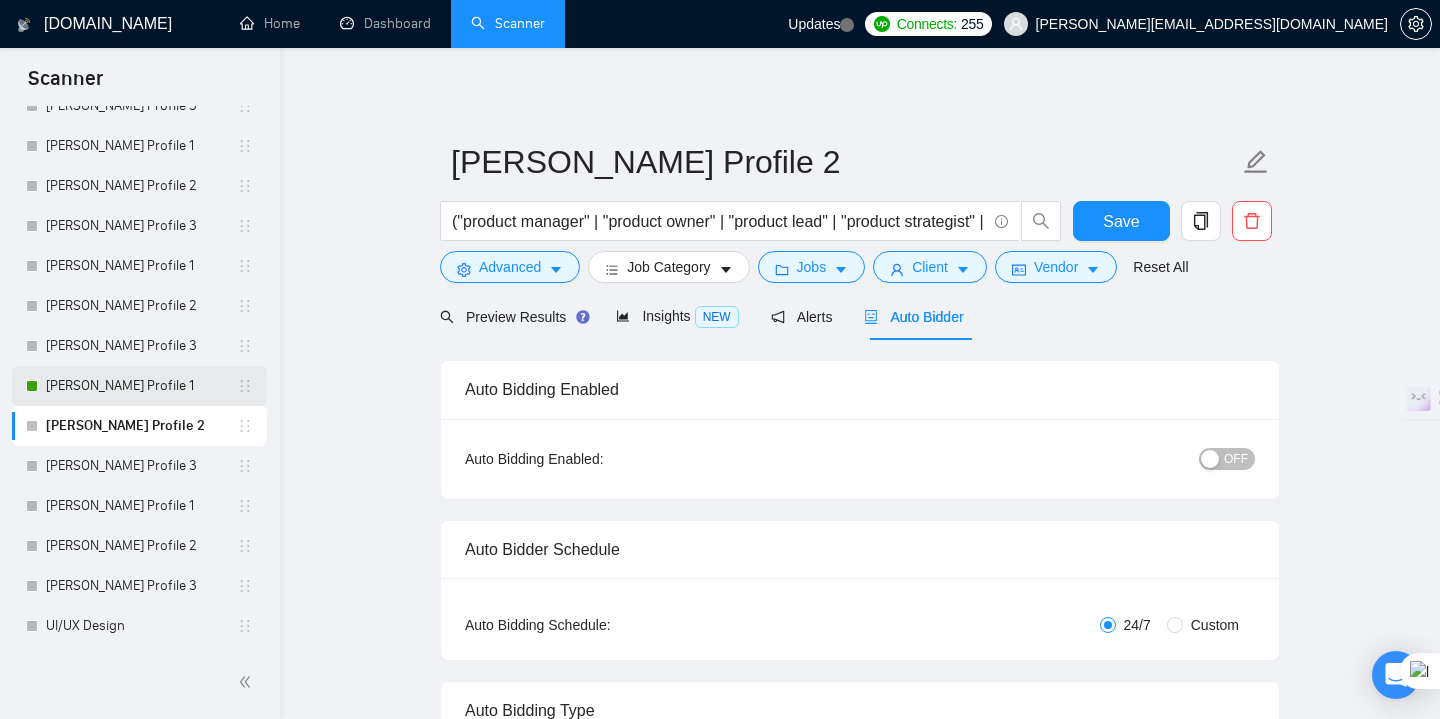 click on "[PERSON_NAME] Profile 1" at bounding box center (141, 386) 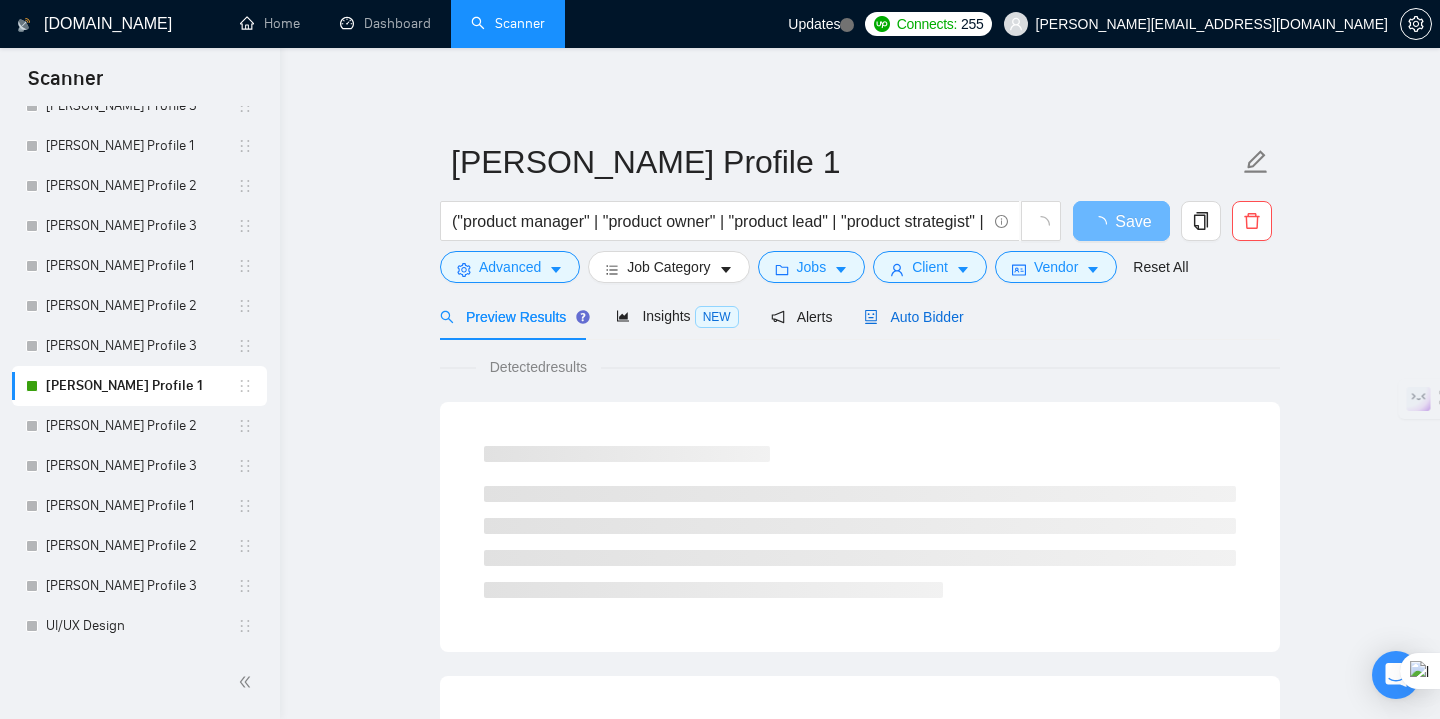 click on "Auto Bidder" at bounding box center (913, 317) 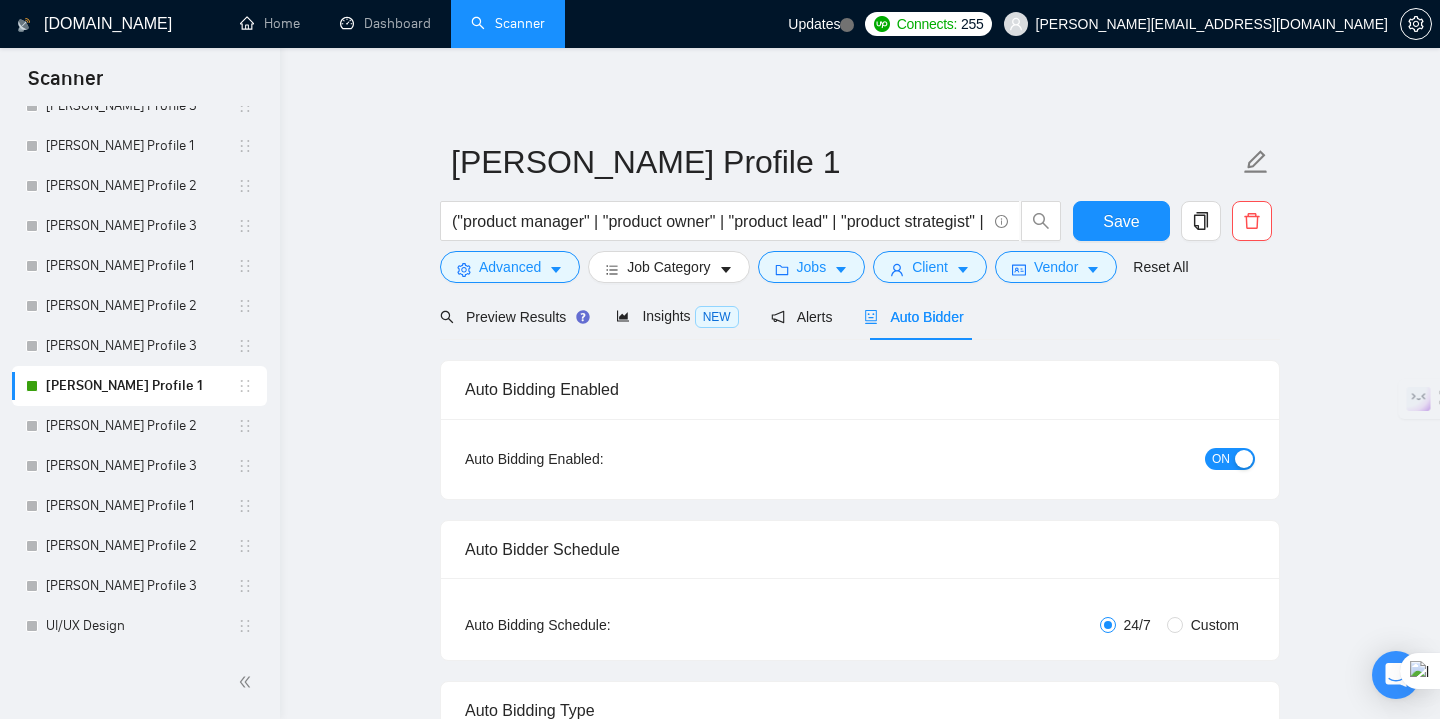 click at bounding box center (1244, 459) 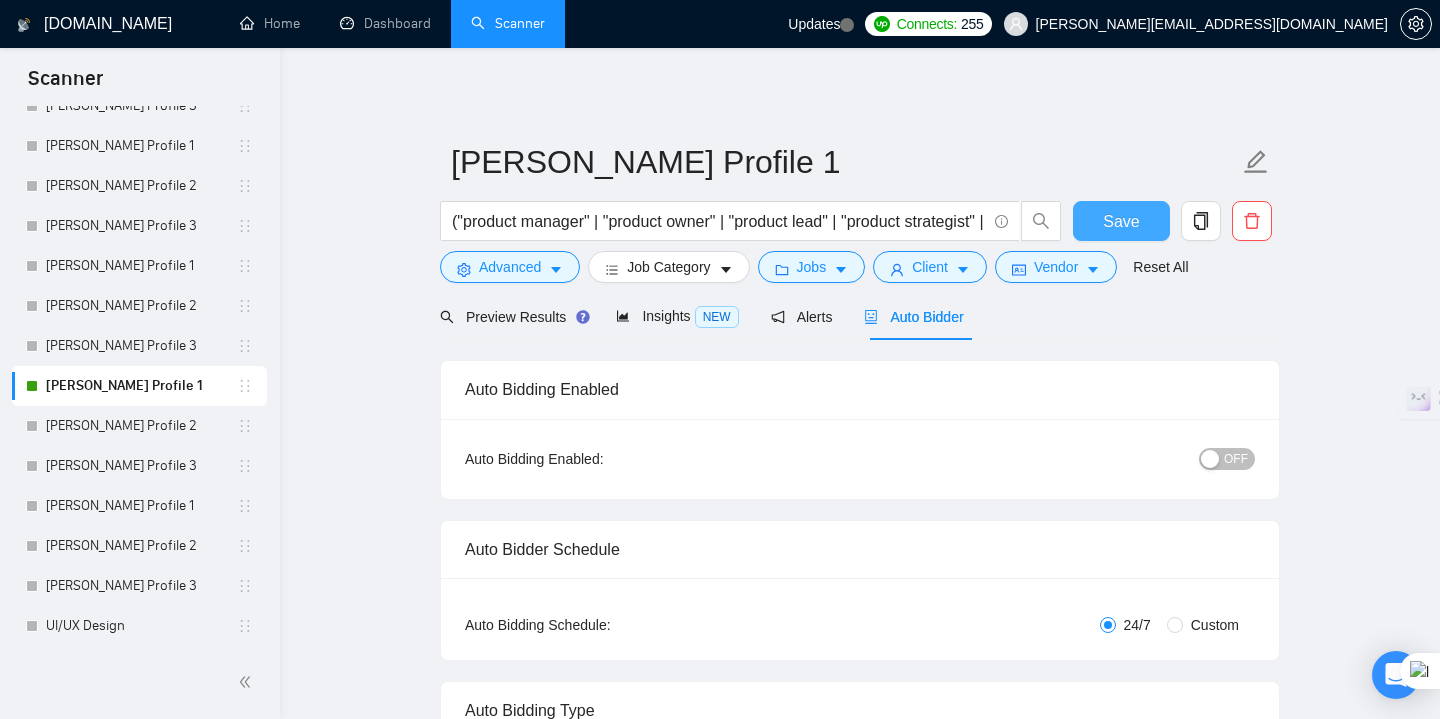 click on "Save" at bounding box center [1121, 221] 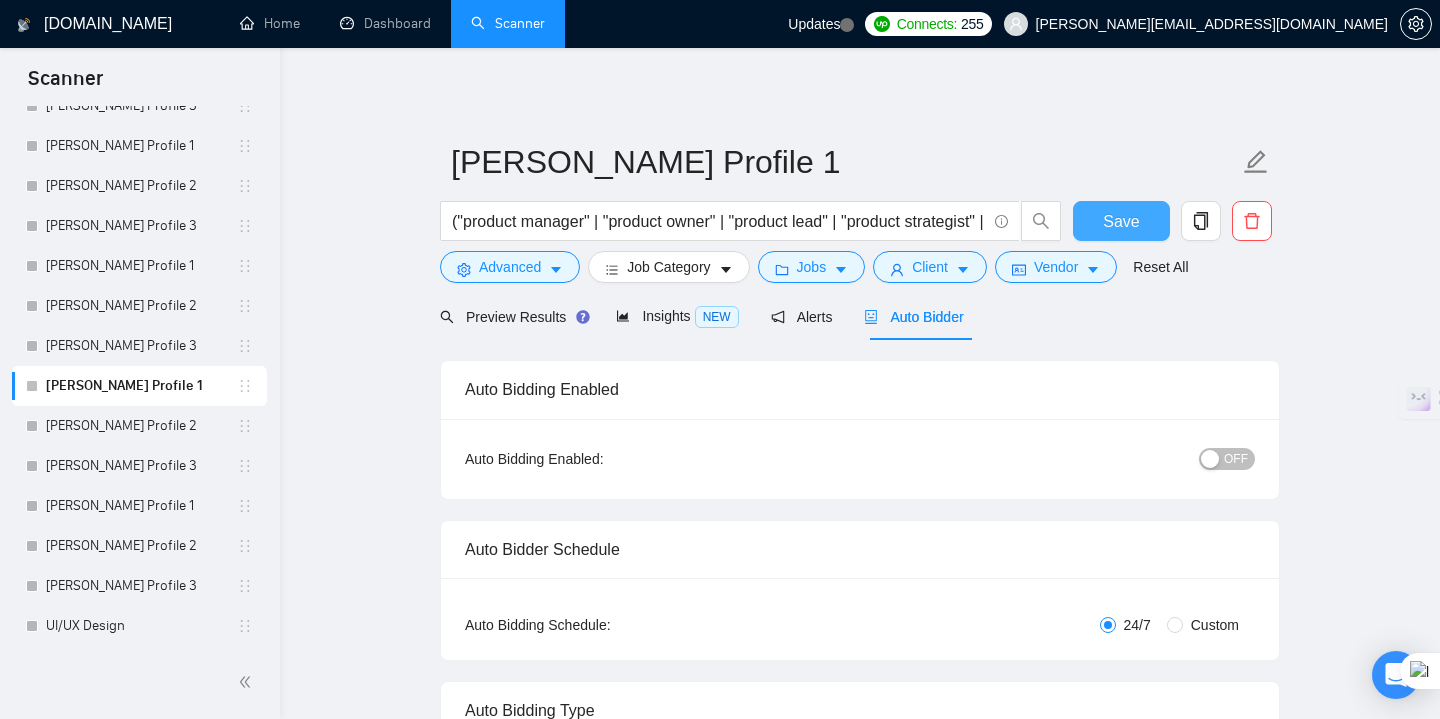 type 